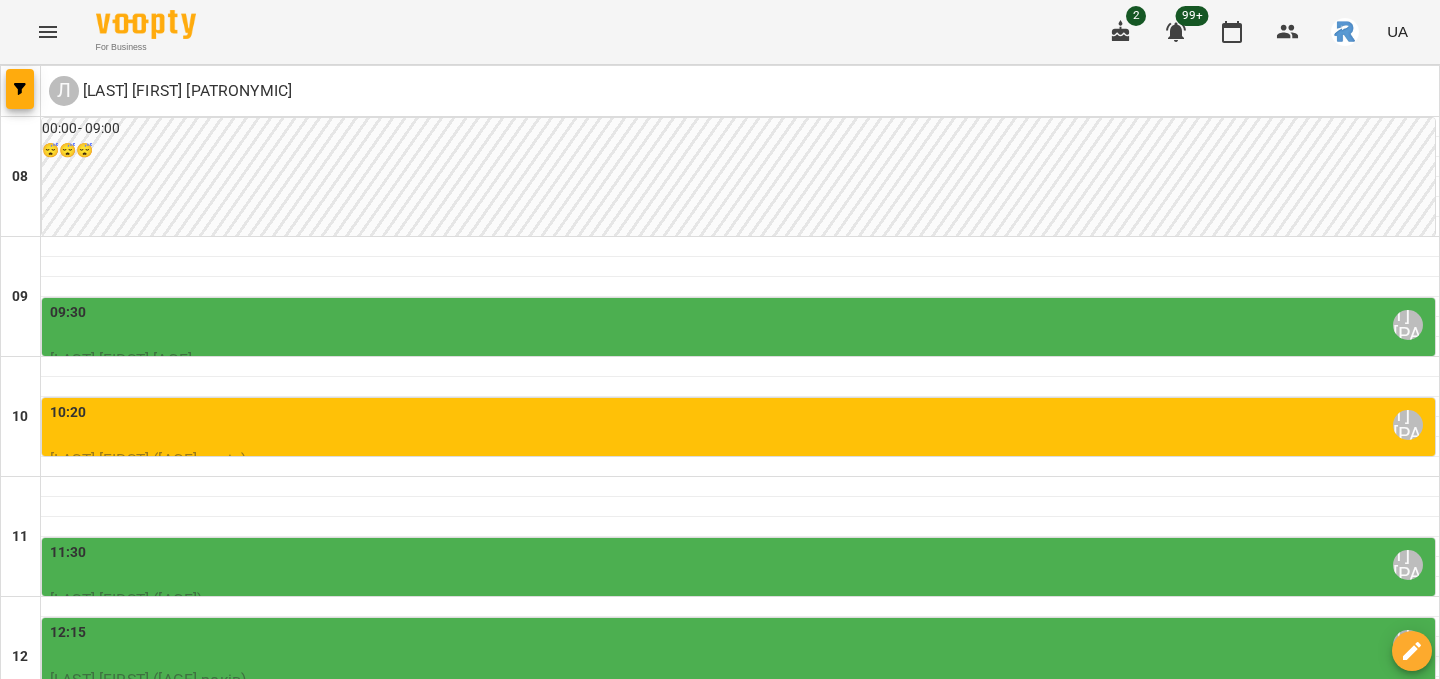 scroll, scrollTop: 0, scrollLeft: 0, axis: both 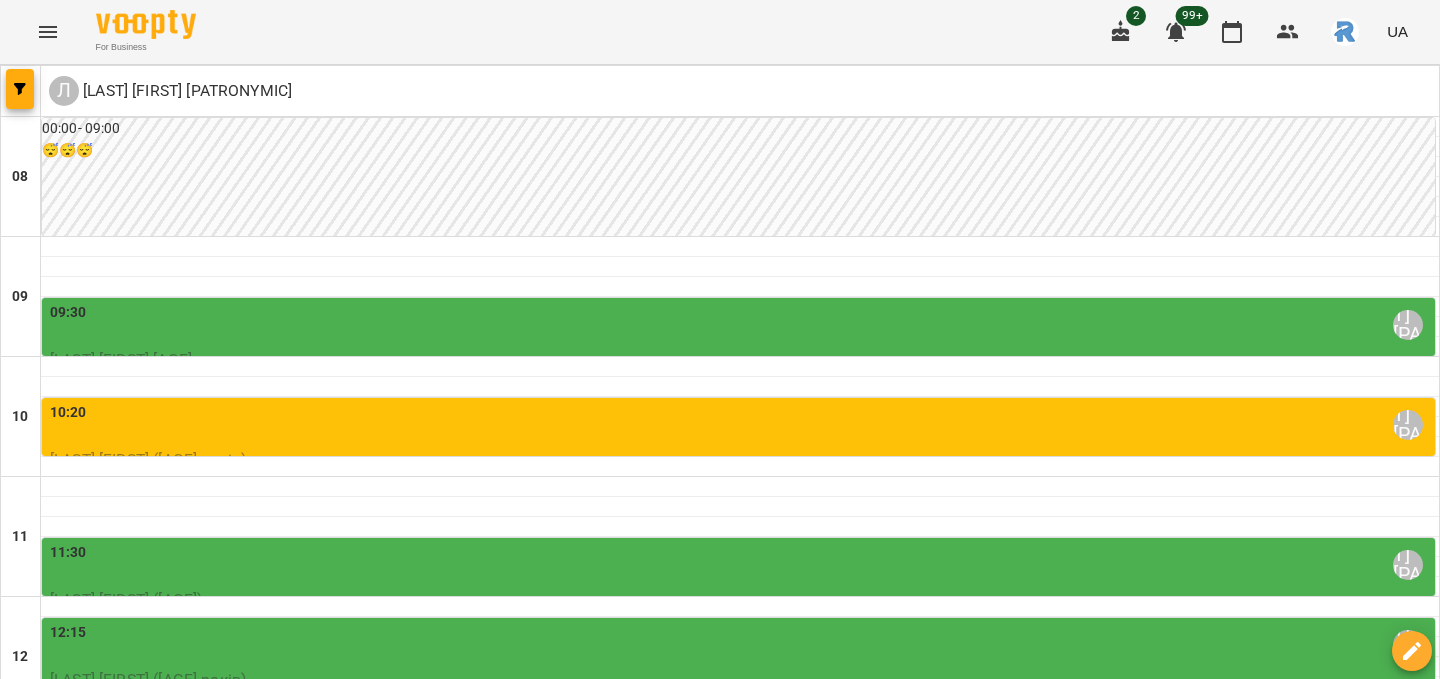 click on "[TIME] [LAST] [PATRONYMIC]" at bounding box center (740, 425) 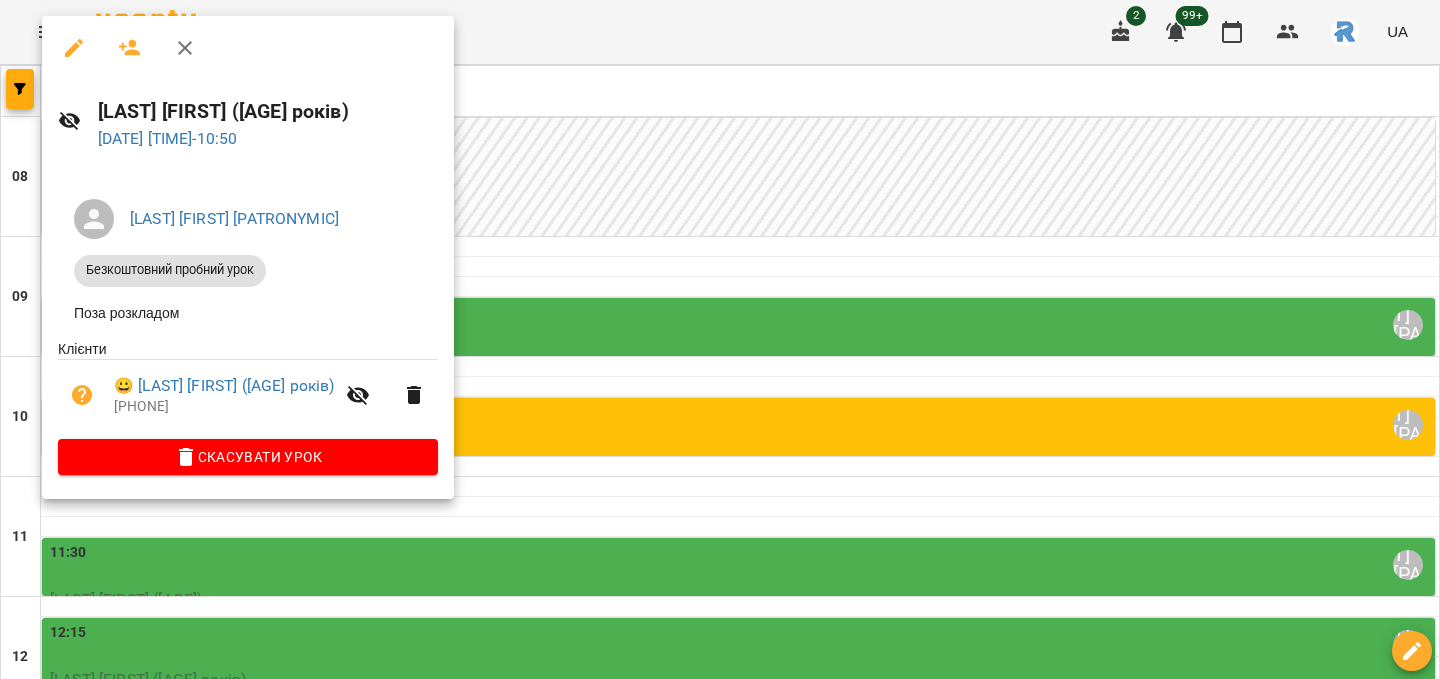 click at bounding box center (720, 339) 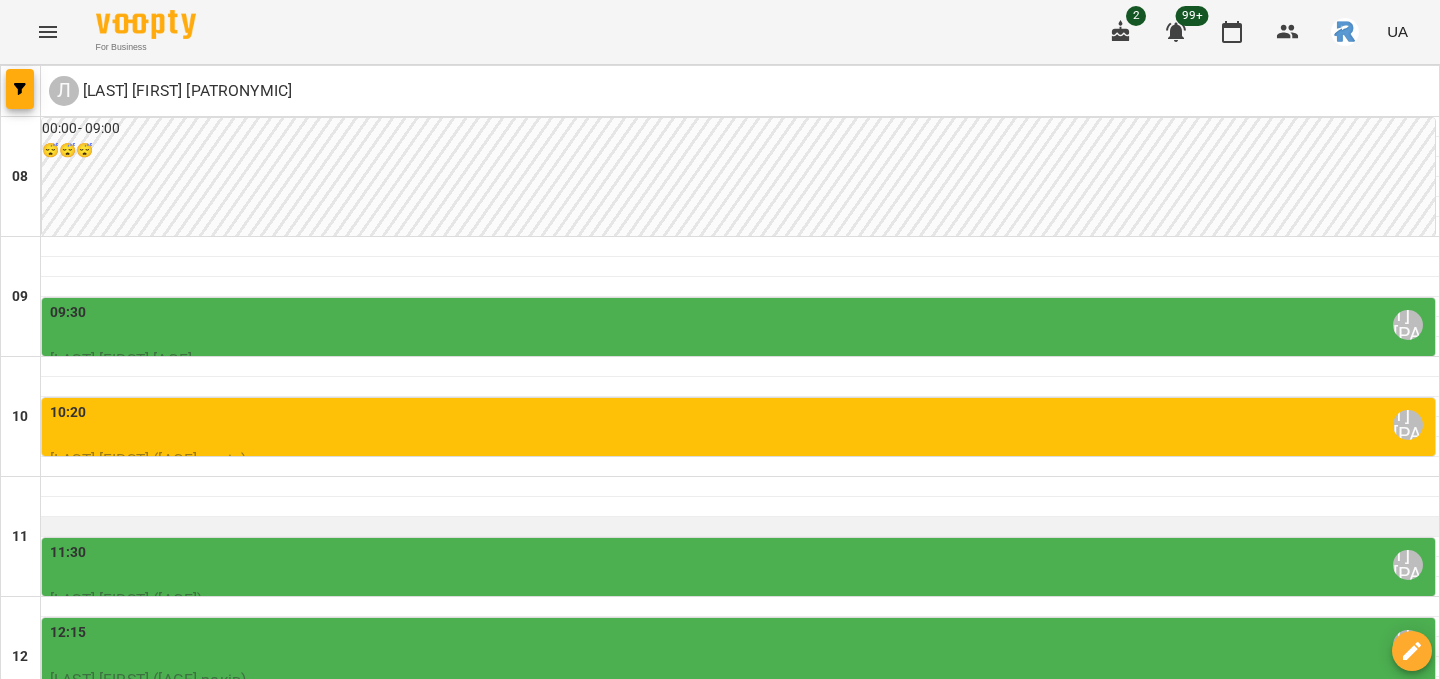 scroll, scrollTop: 246, scrollLeft: 0, axis: vertical 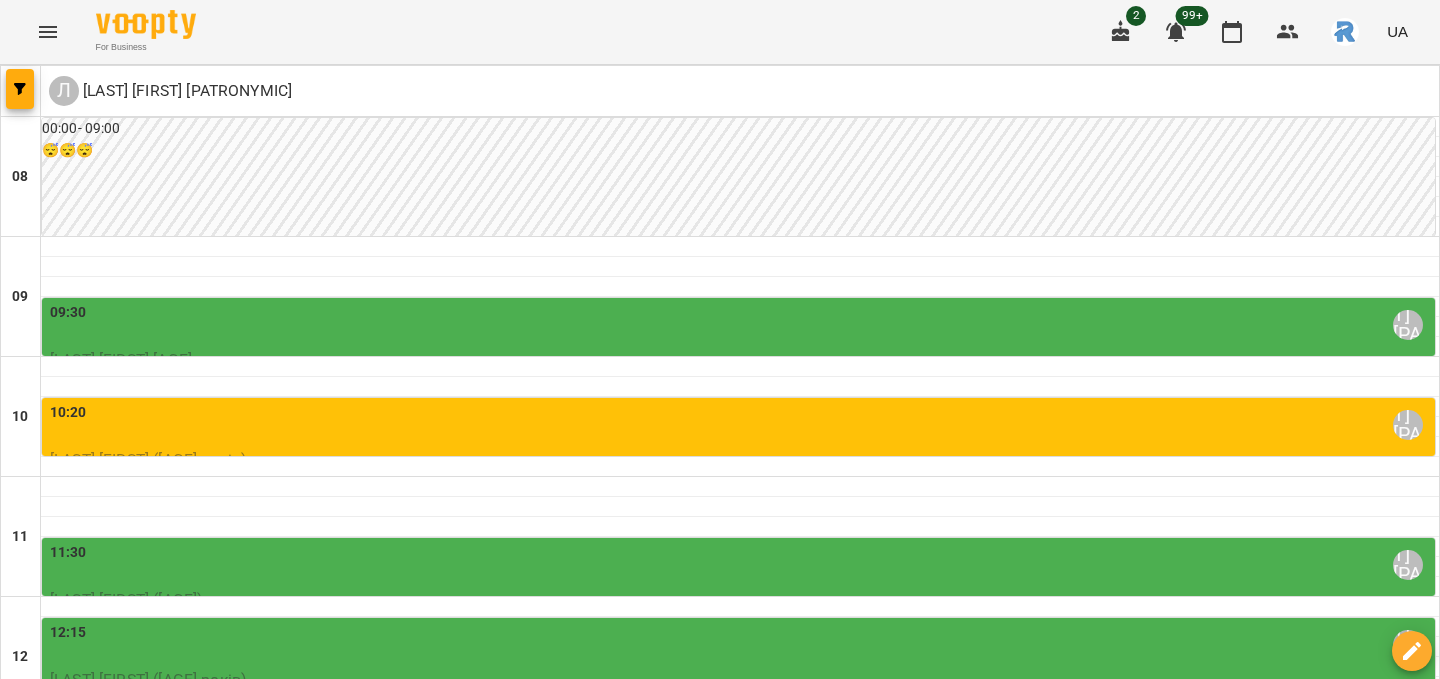 click on "11:30 [LAST] [FIRST] [LAST]" at bounding box center (740, 565) 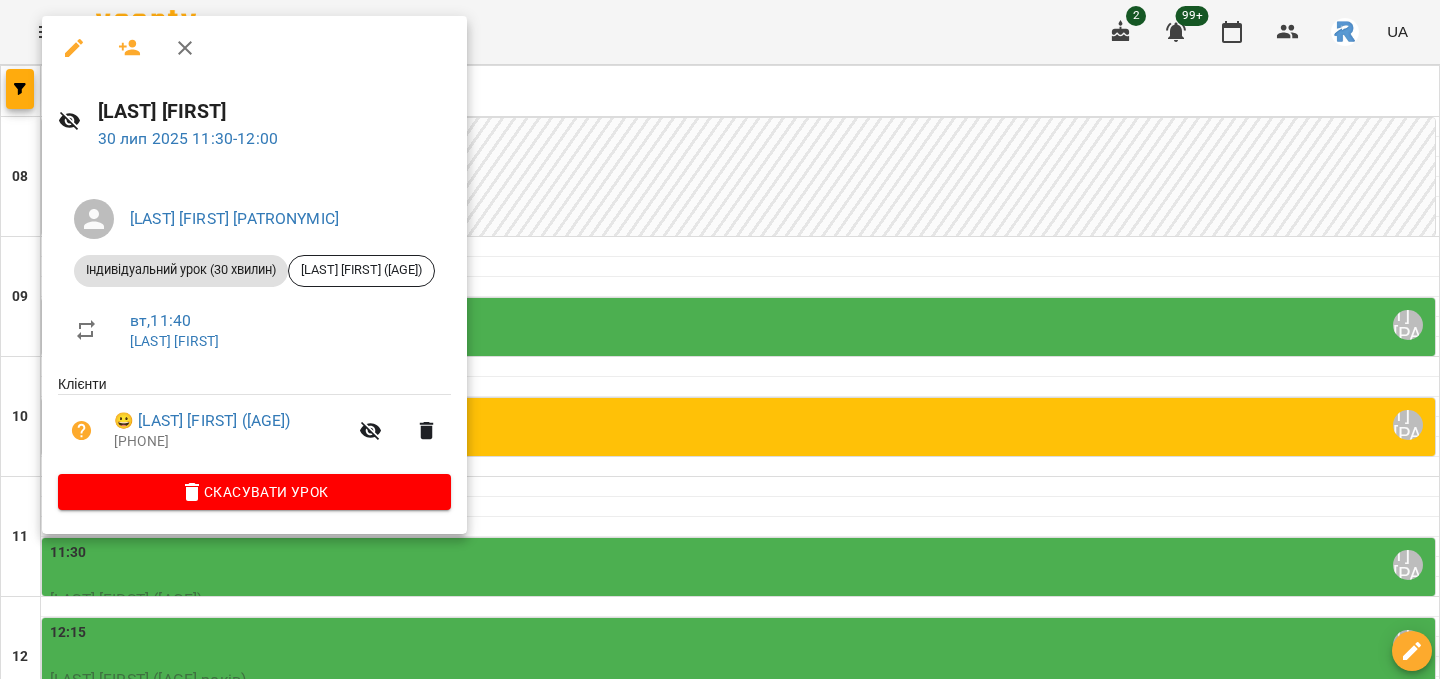 click at bounding box center [720, 339] 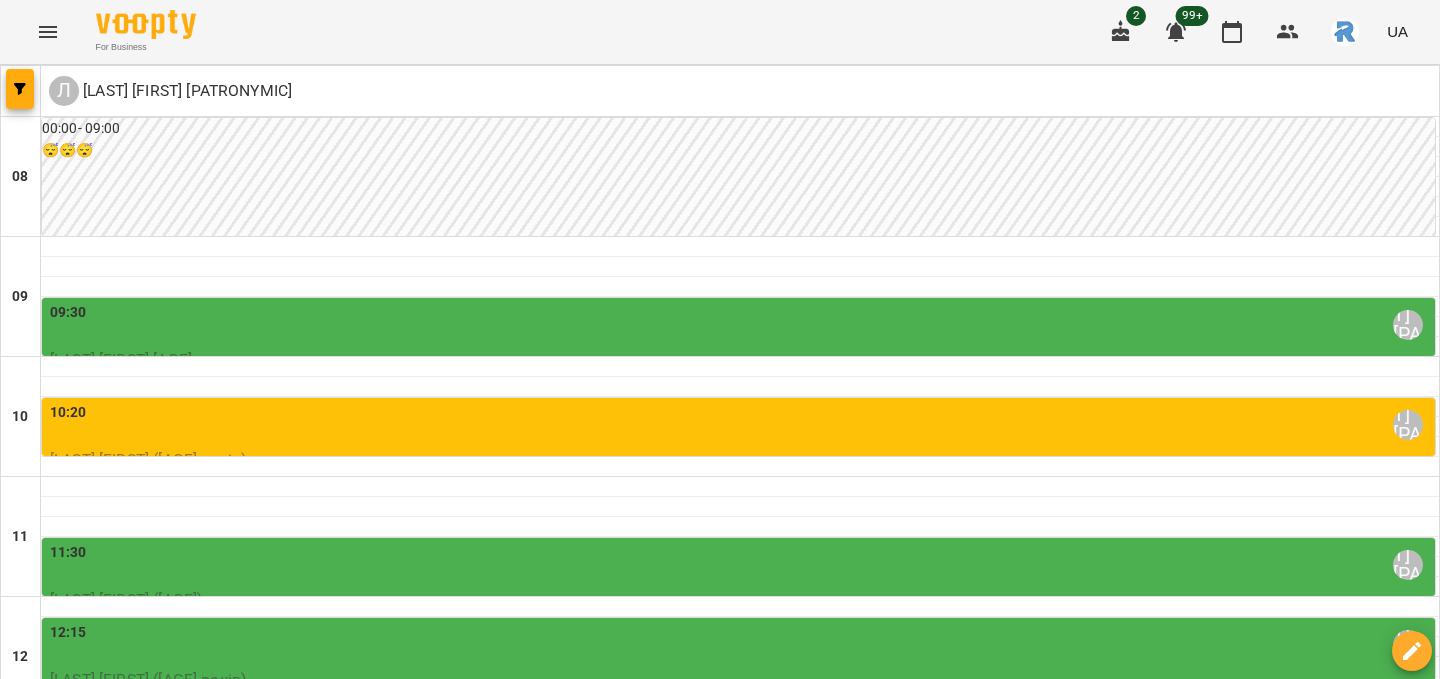 click on "[LAST] [FIRST] ([AGE] років)" at bounding box center [148, 679] 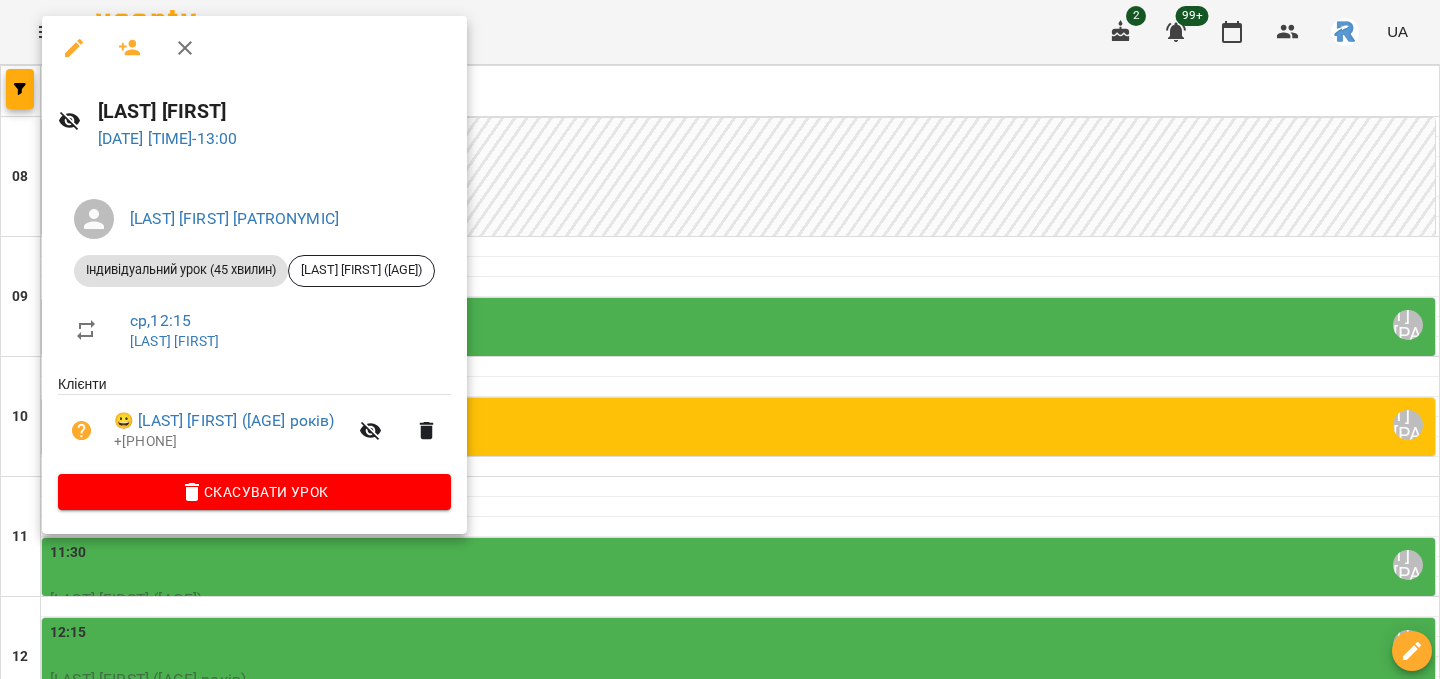 click at bounding box center [720, 339] 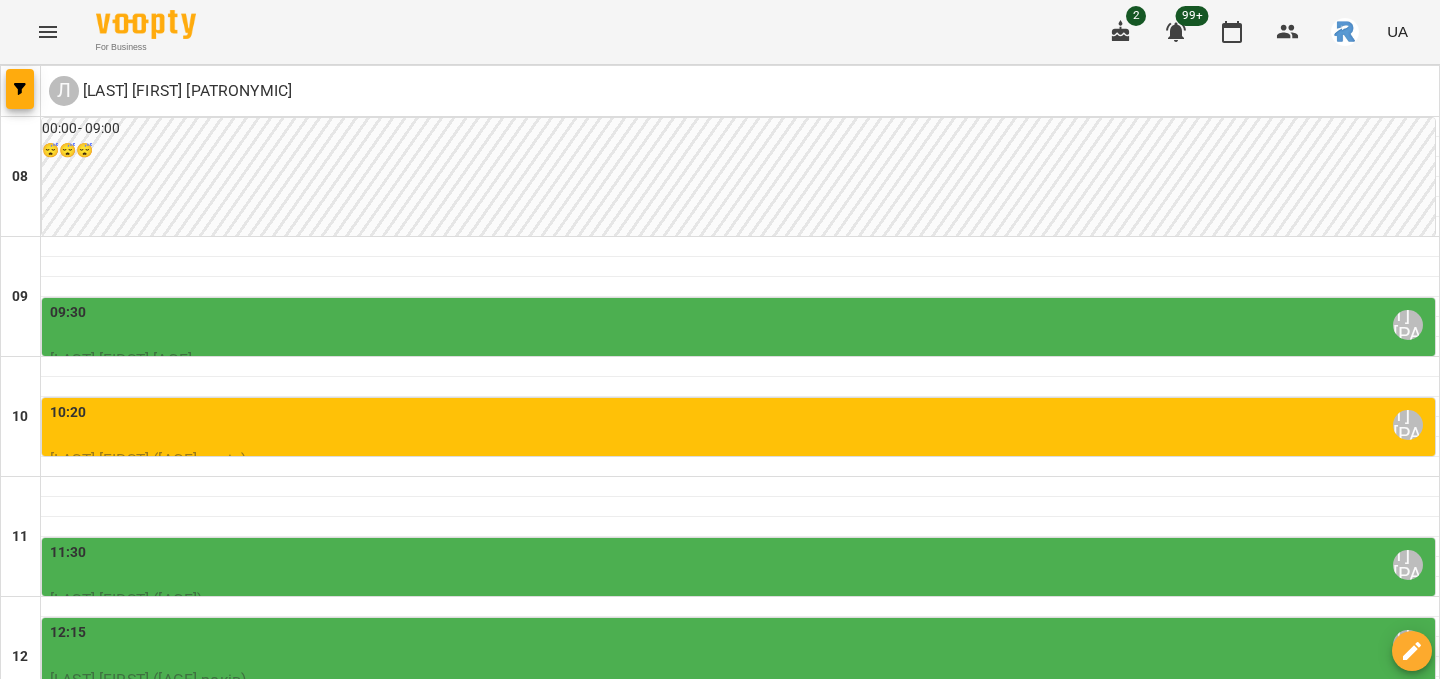 click at bounding box center (1345, 32) 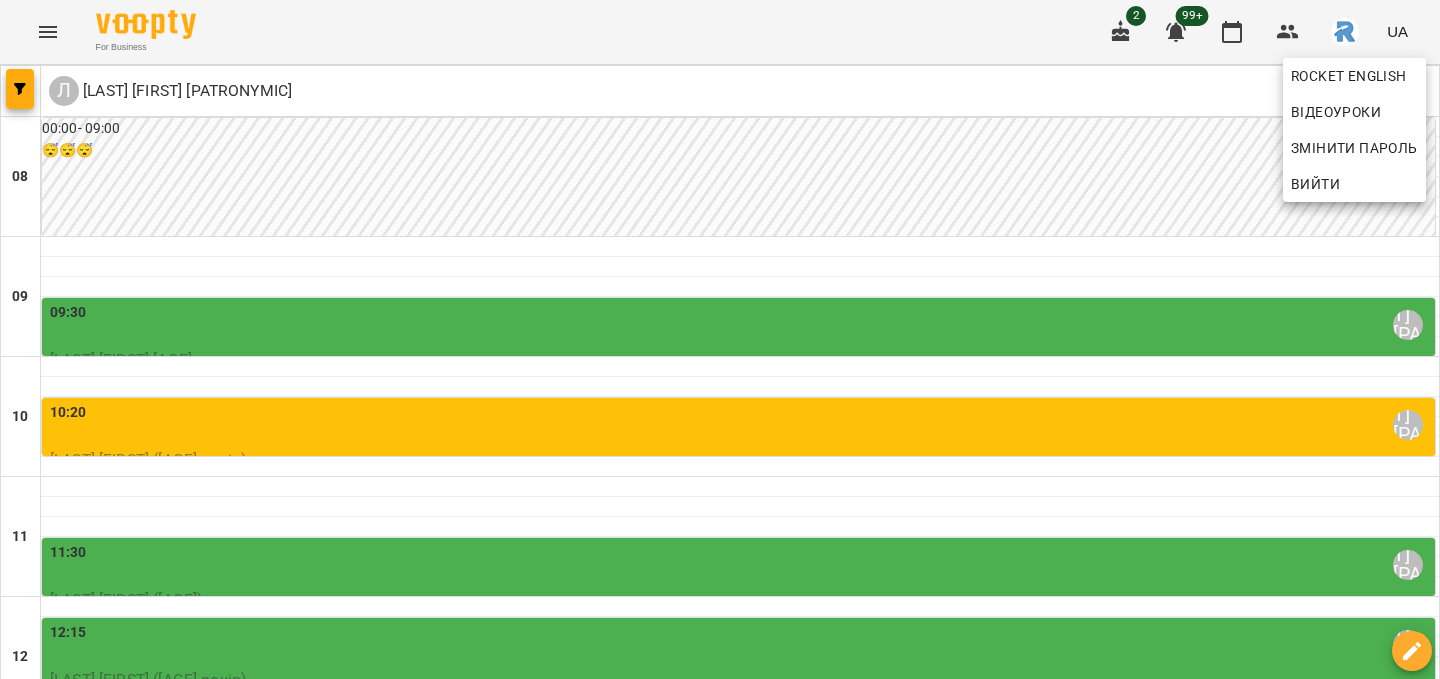 click at bounding box center (720, 339) 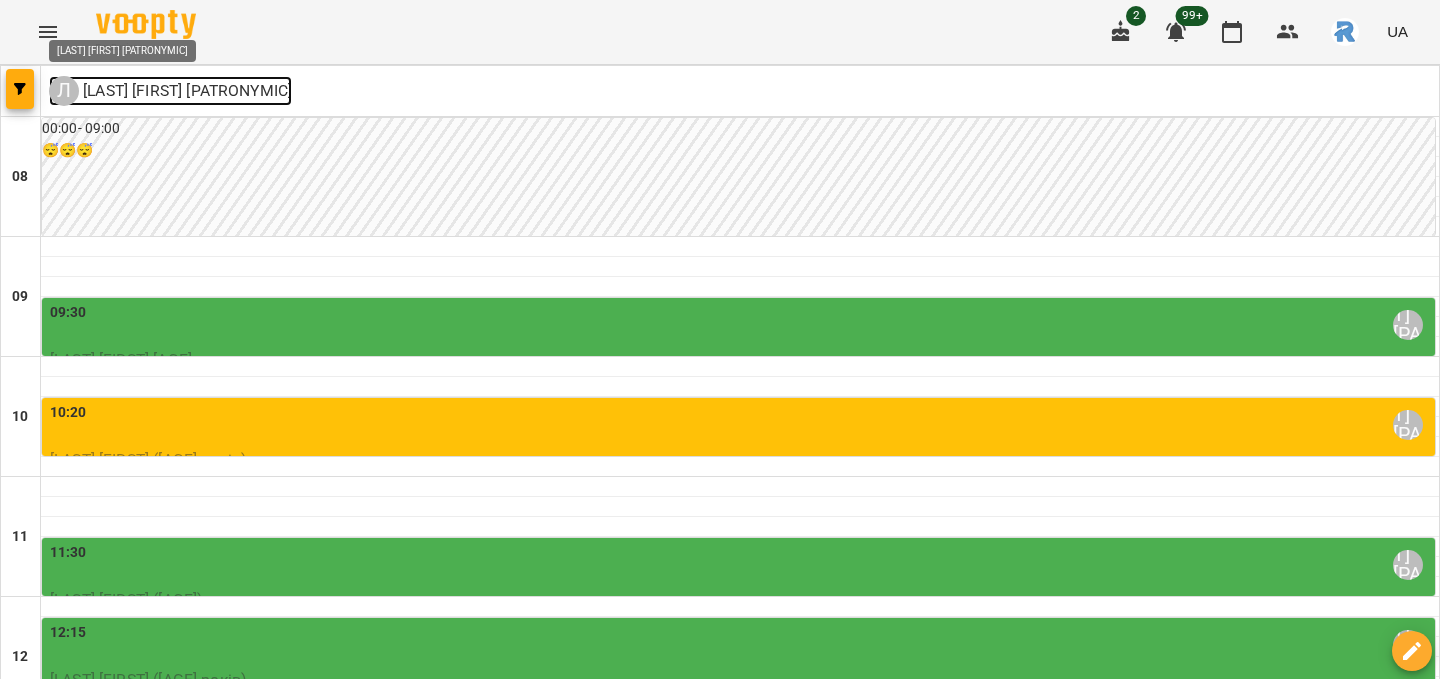 click on "[LAST] [FIRST] [PATRONYMIC]" at bounding box center (185, 91) 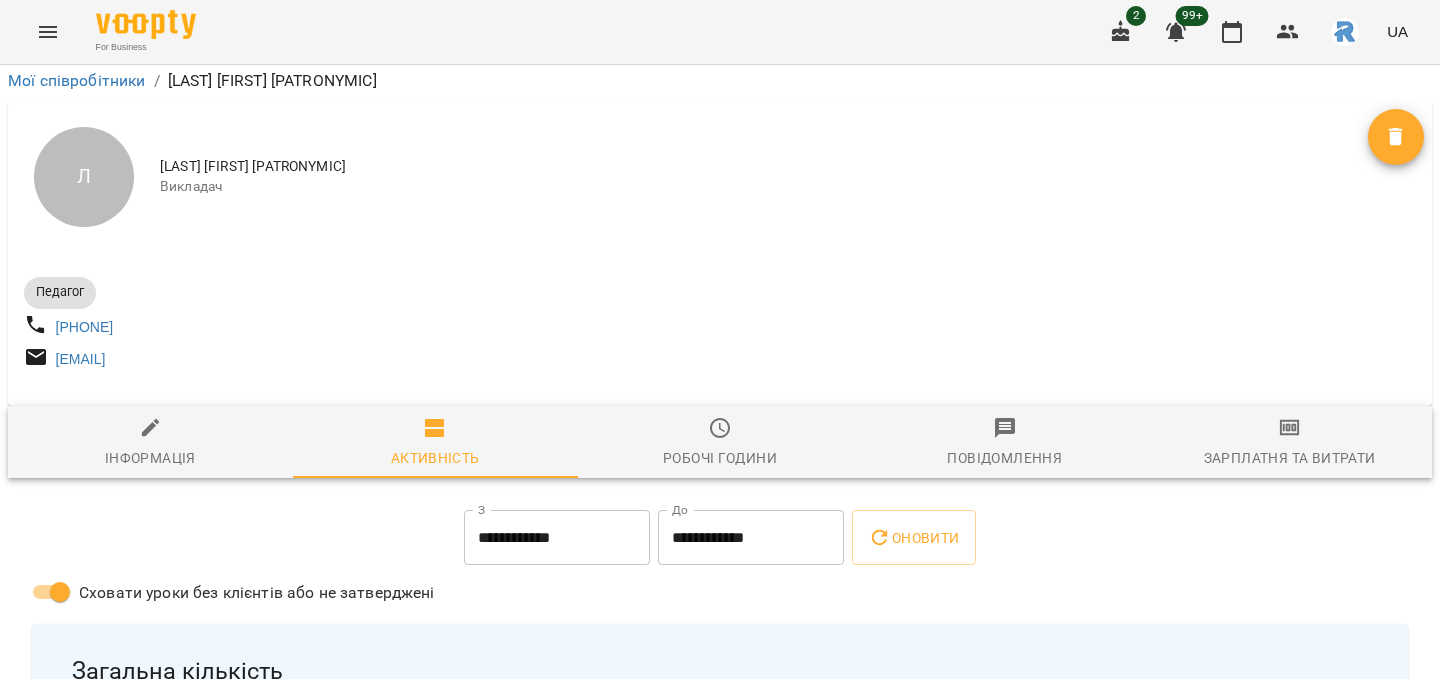 scroll, scrollTop: 119, scrollLeft: 0, axis: vertical 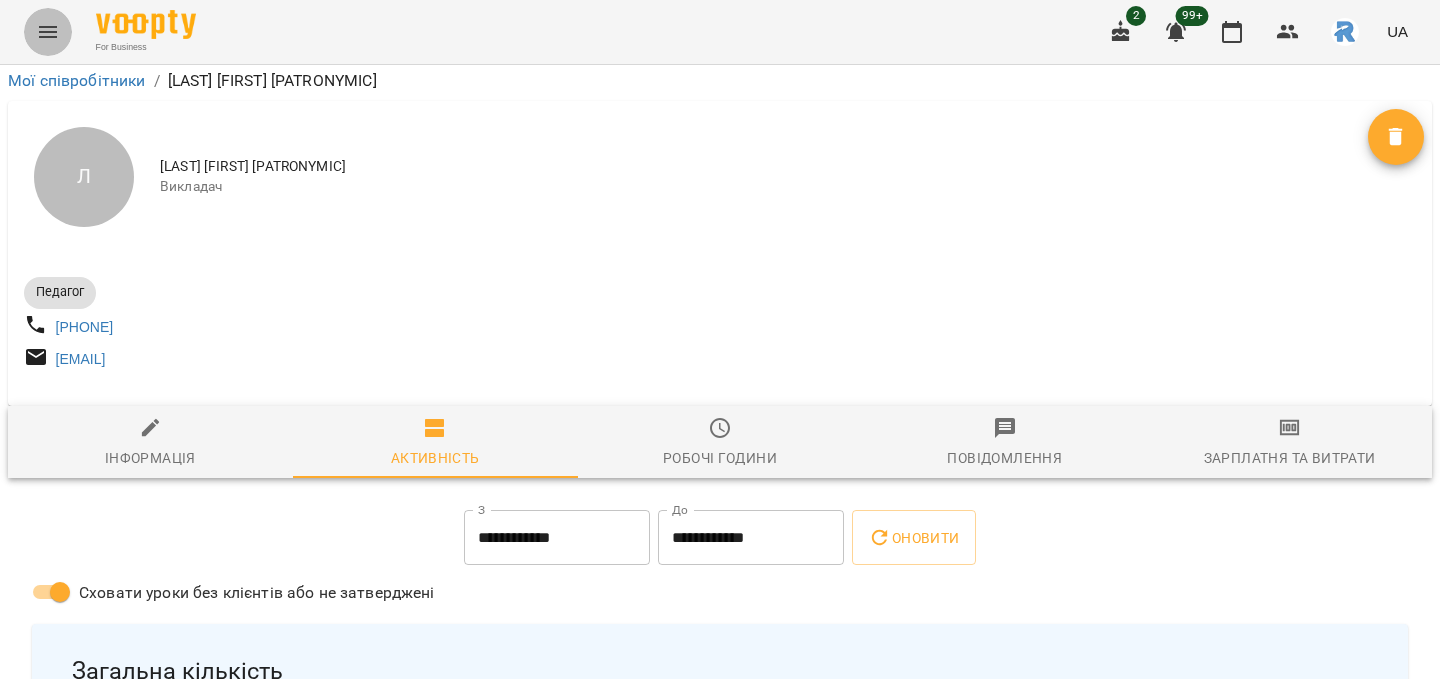 click 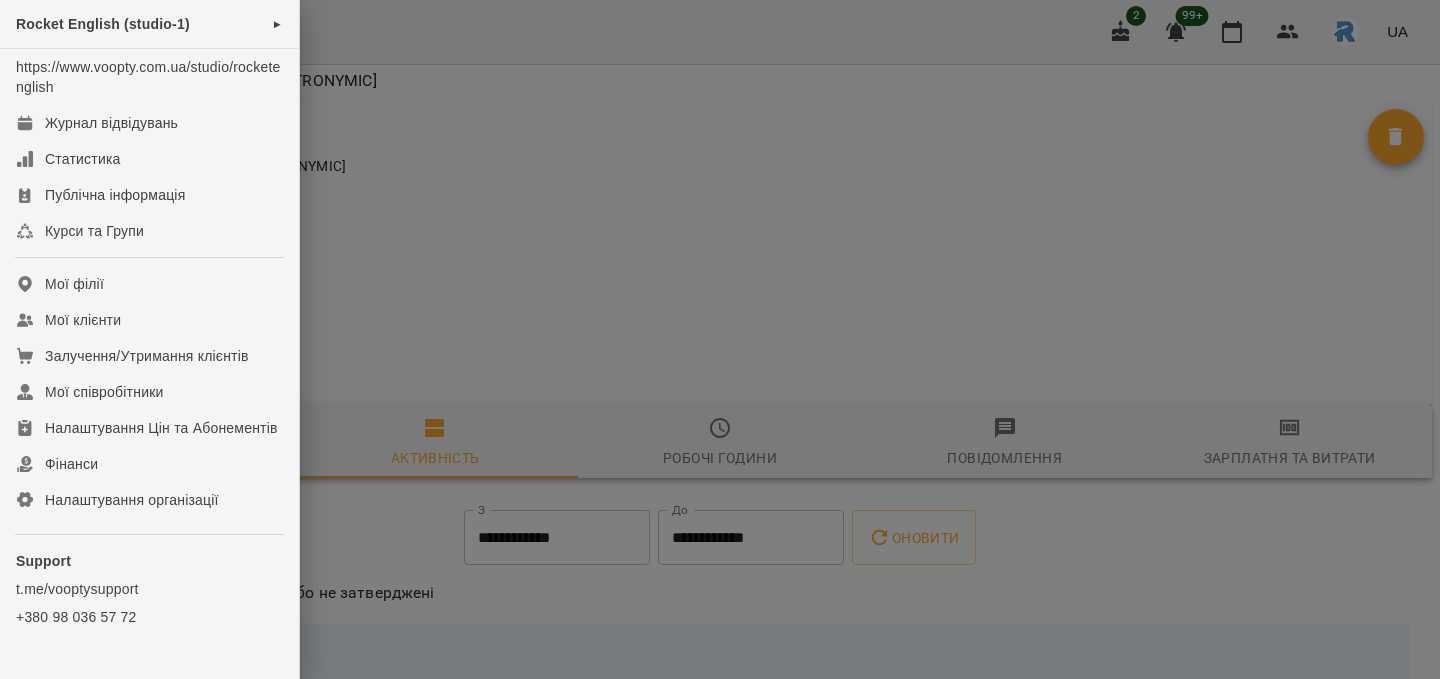 click at bounding box center [720, 339] 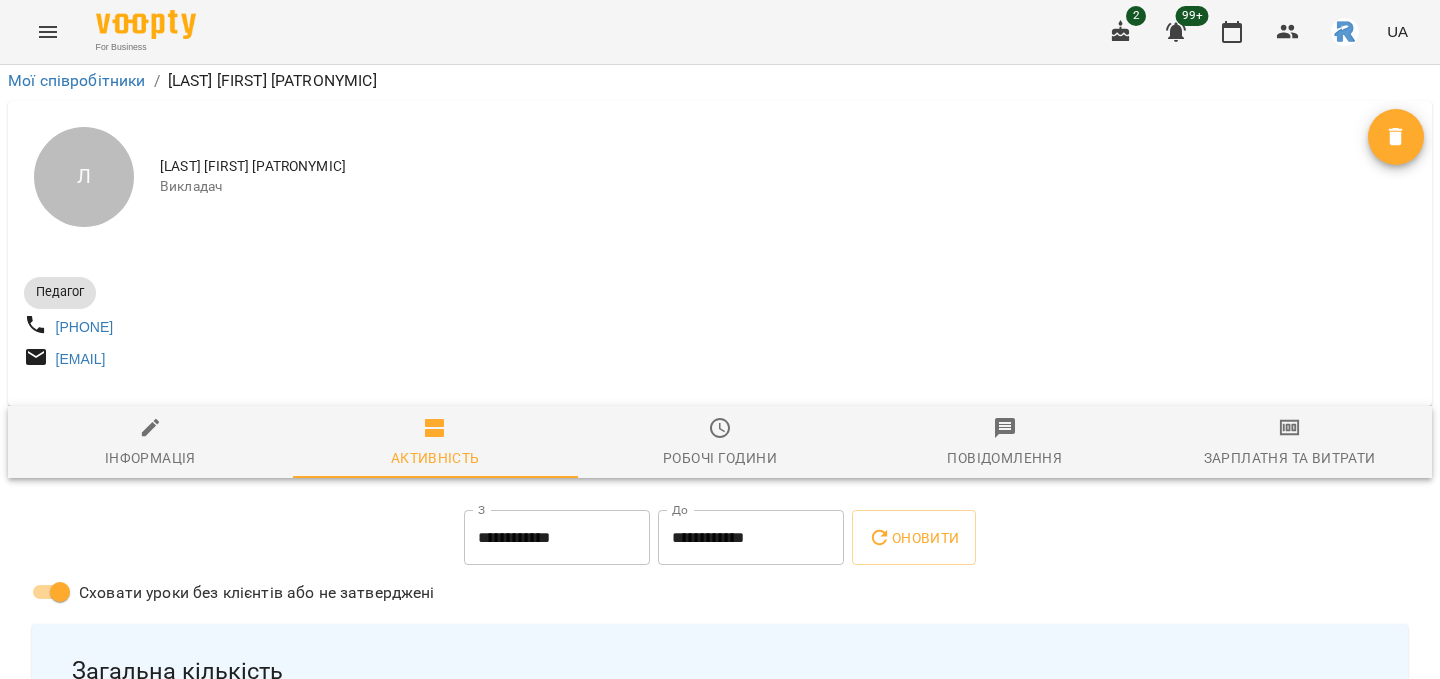 scroll, scrollTop: 305, scrollLeft: 0, axis: vertical 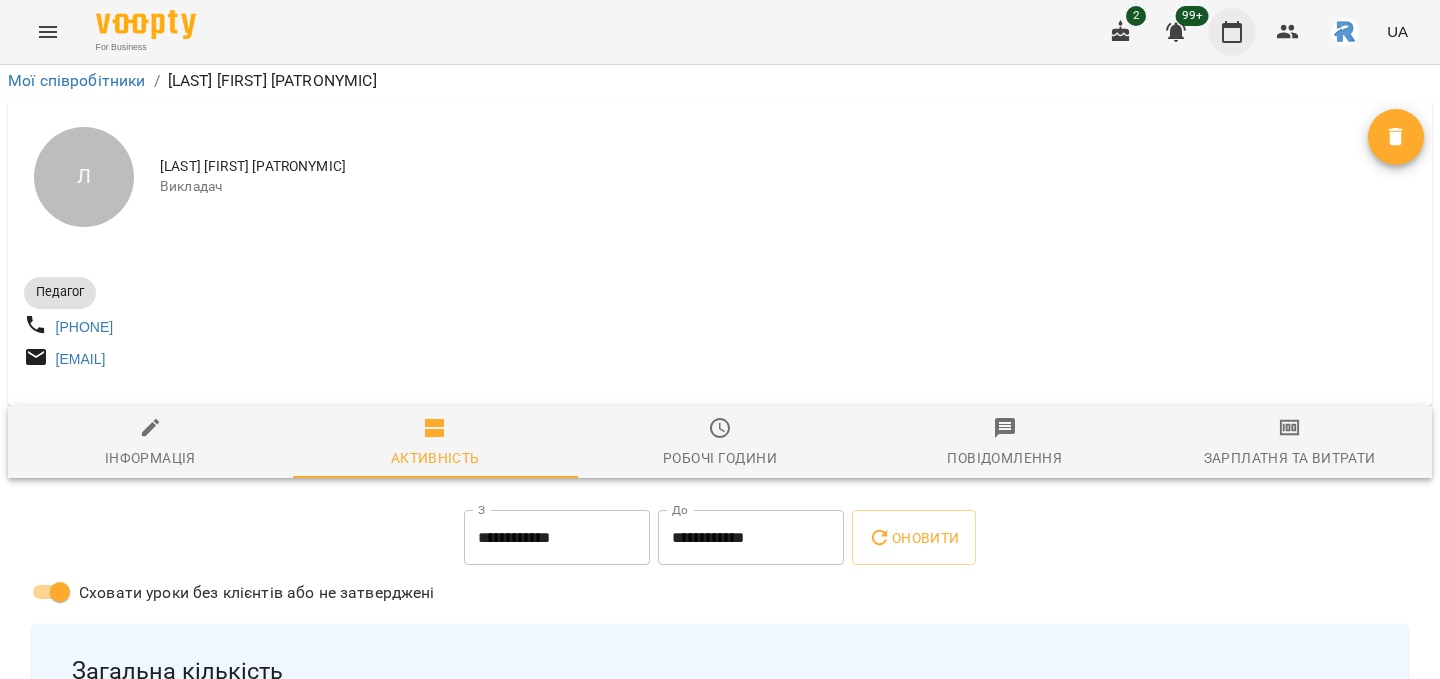 click 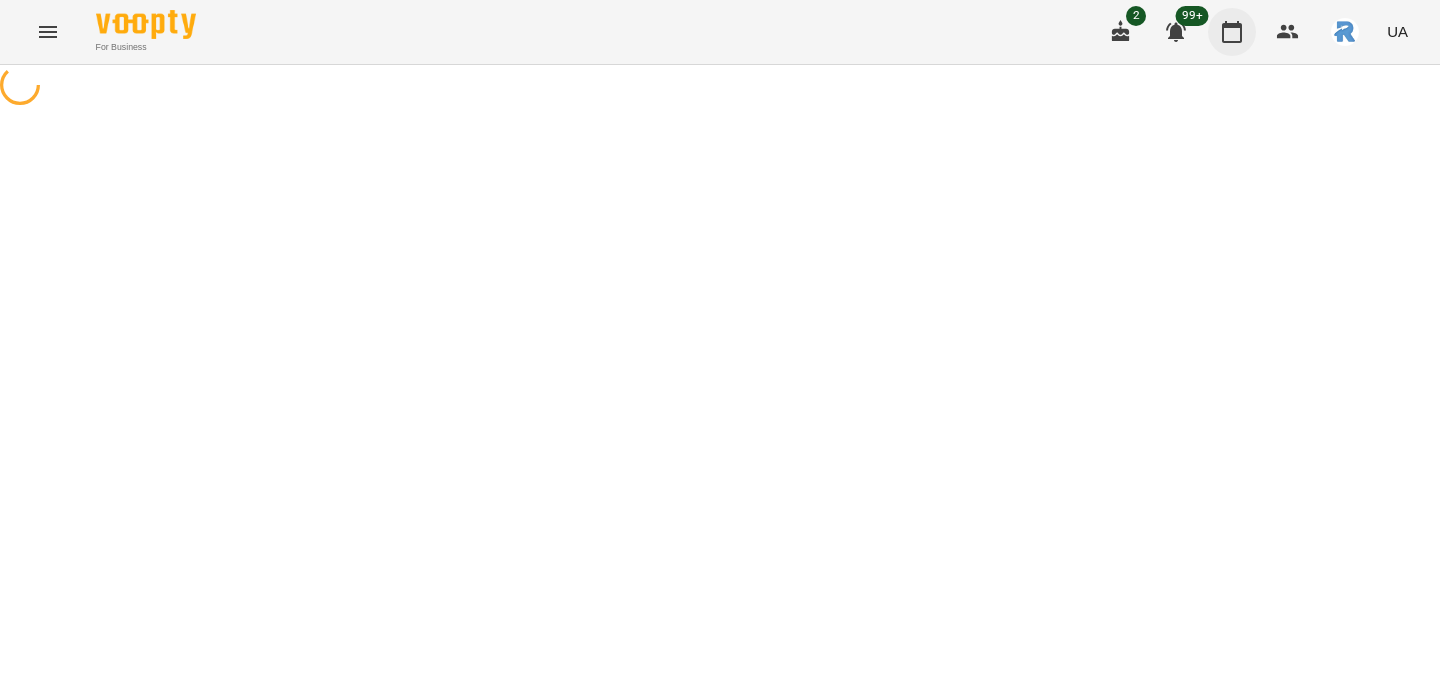 scroll, scrollTop: 0, scrollLeft: 0, axis: both 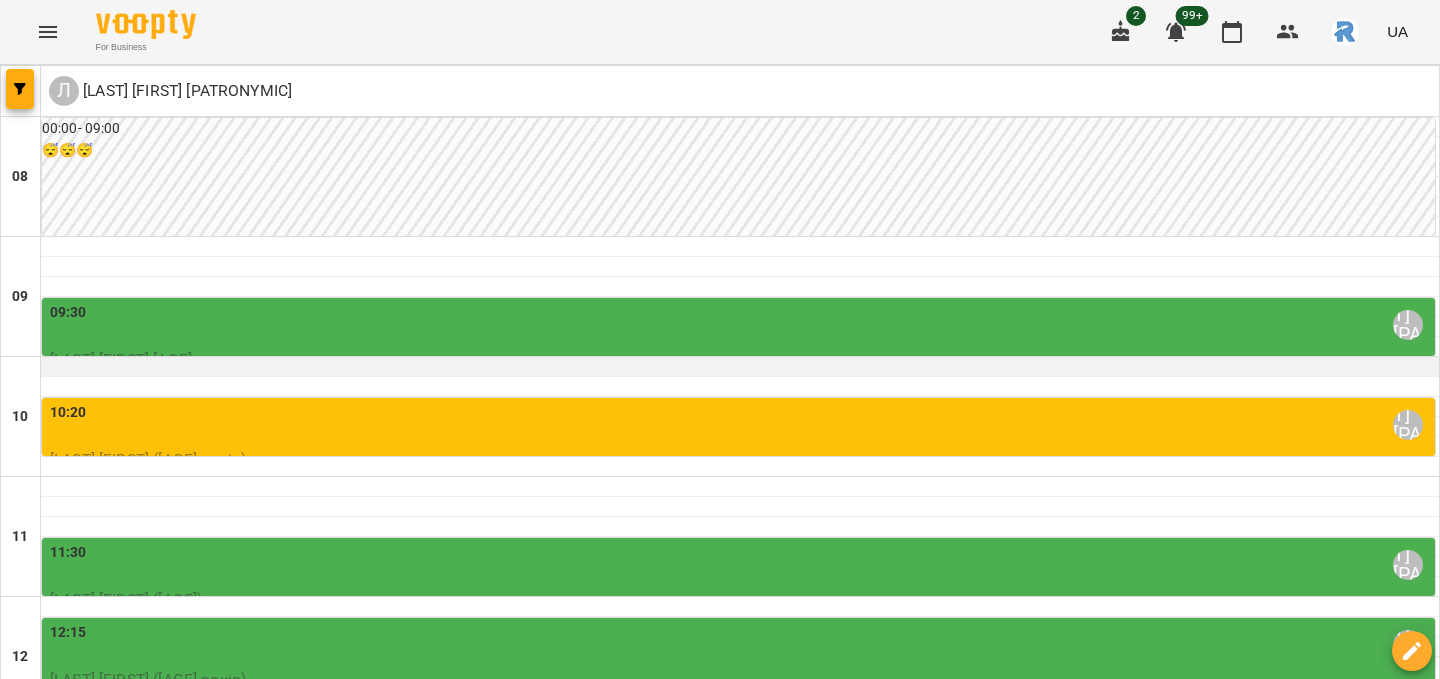 click at bounding box center [740, 367] 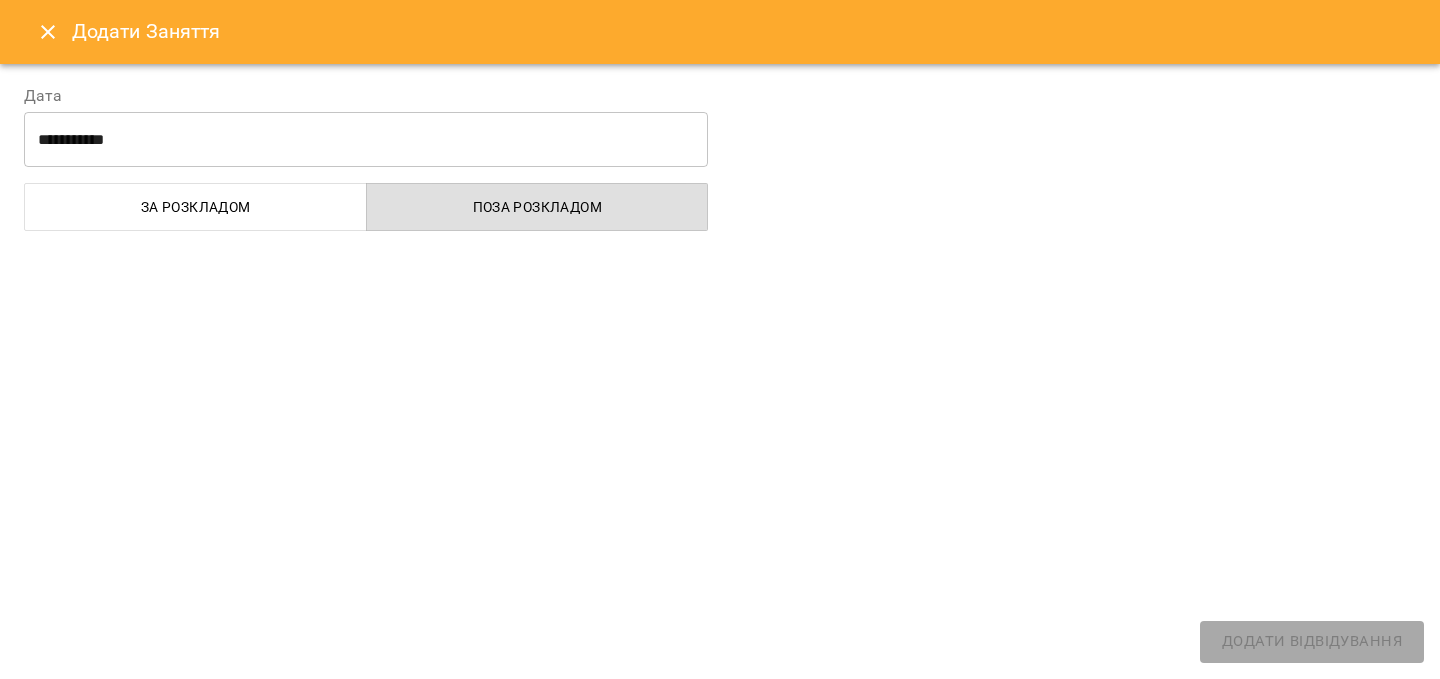 select 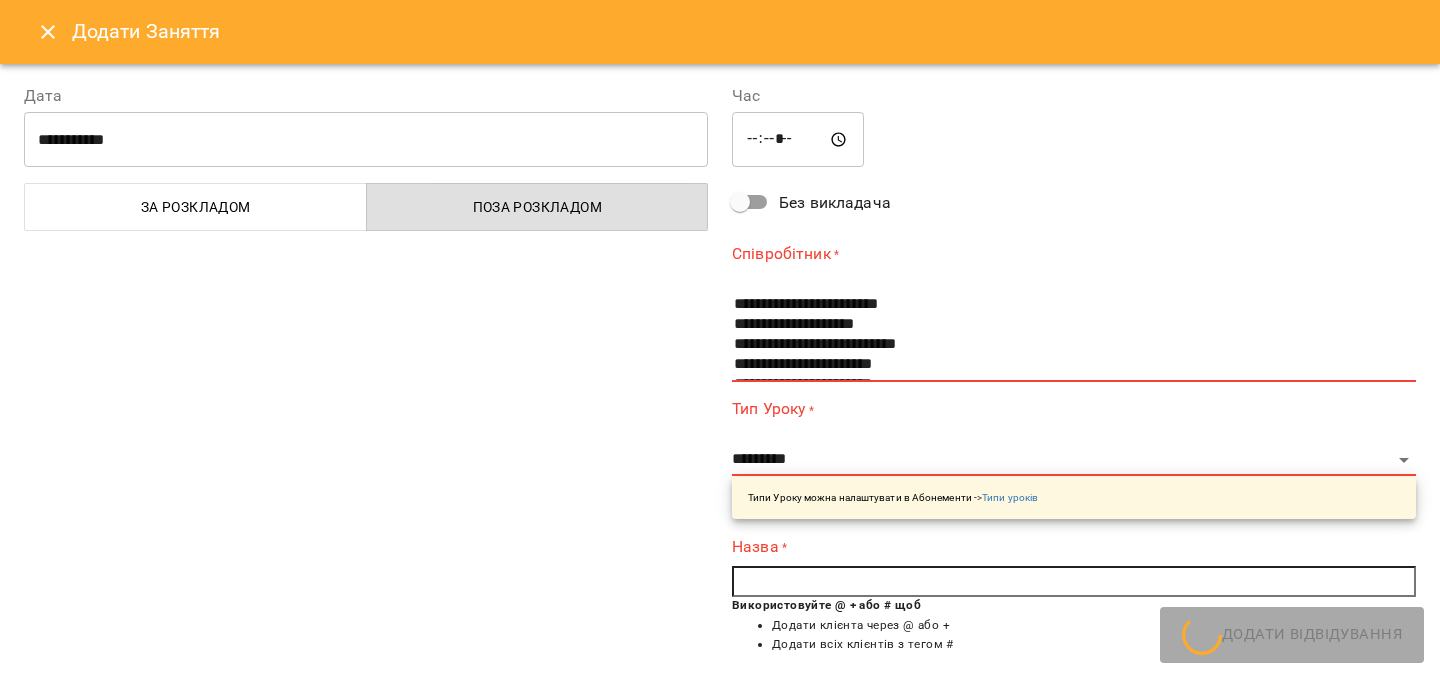 click 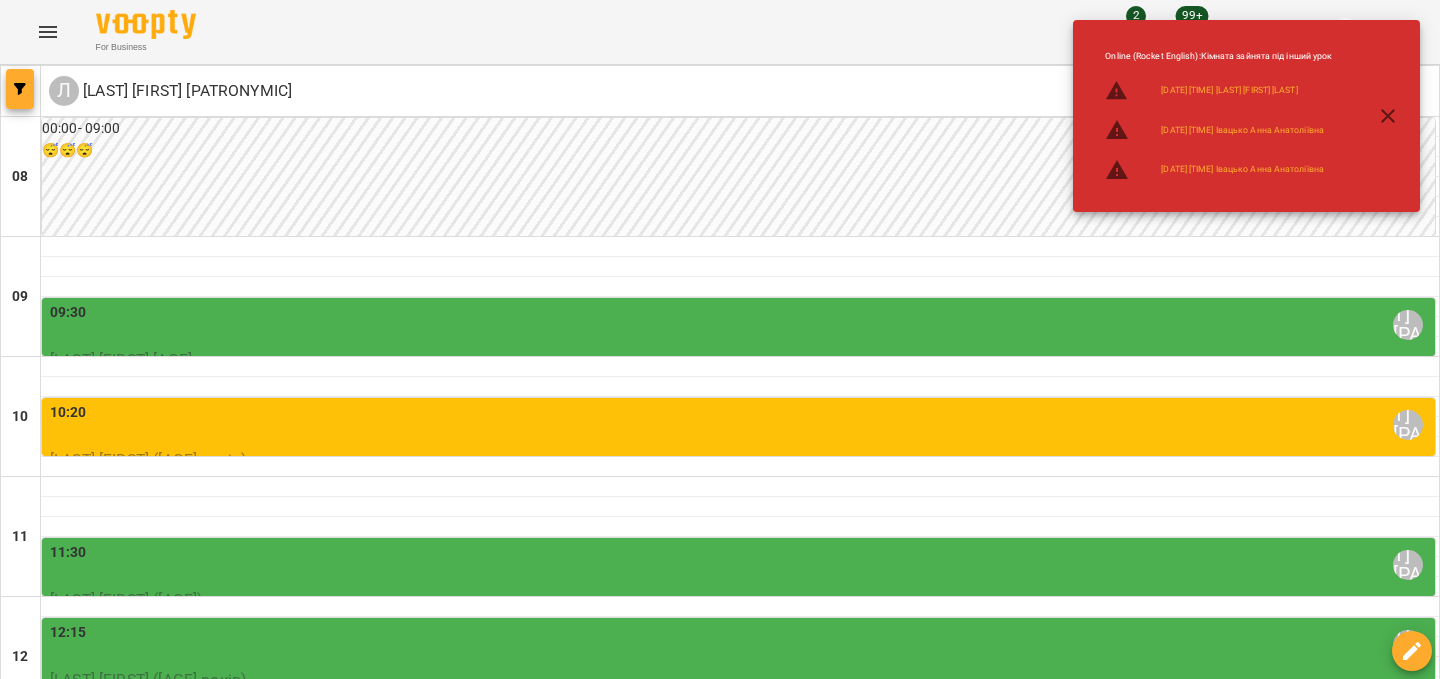click at bounding box center [20, 89] 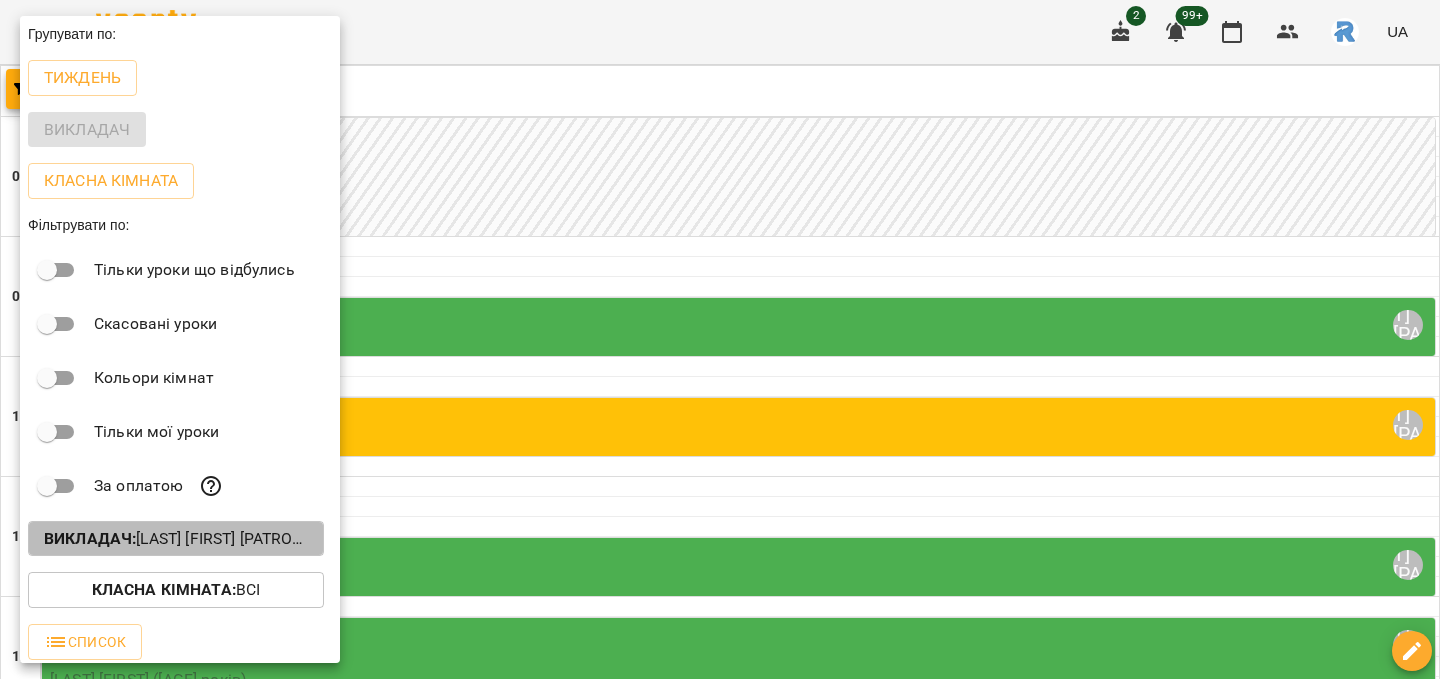 click on "Викладач : [LAST] [FIRST] [MIDDLE]" at bounding box center [176, 539] 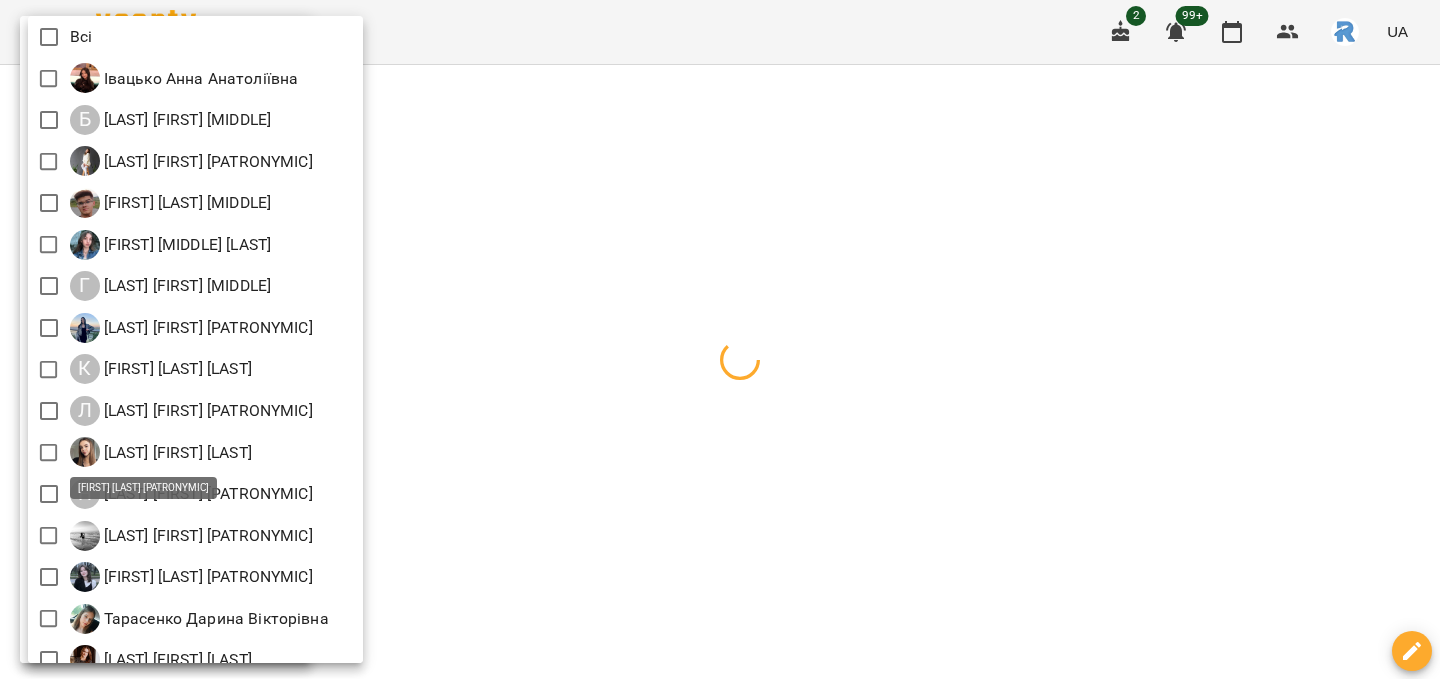 scroll, scrollTop: 230, scrollLeft: 0, axis: vertical 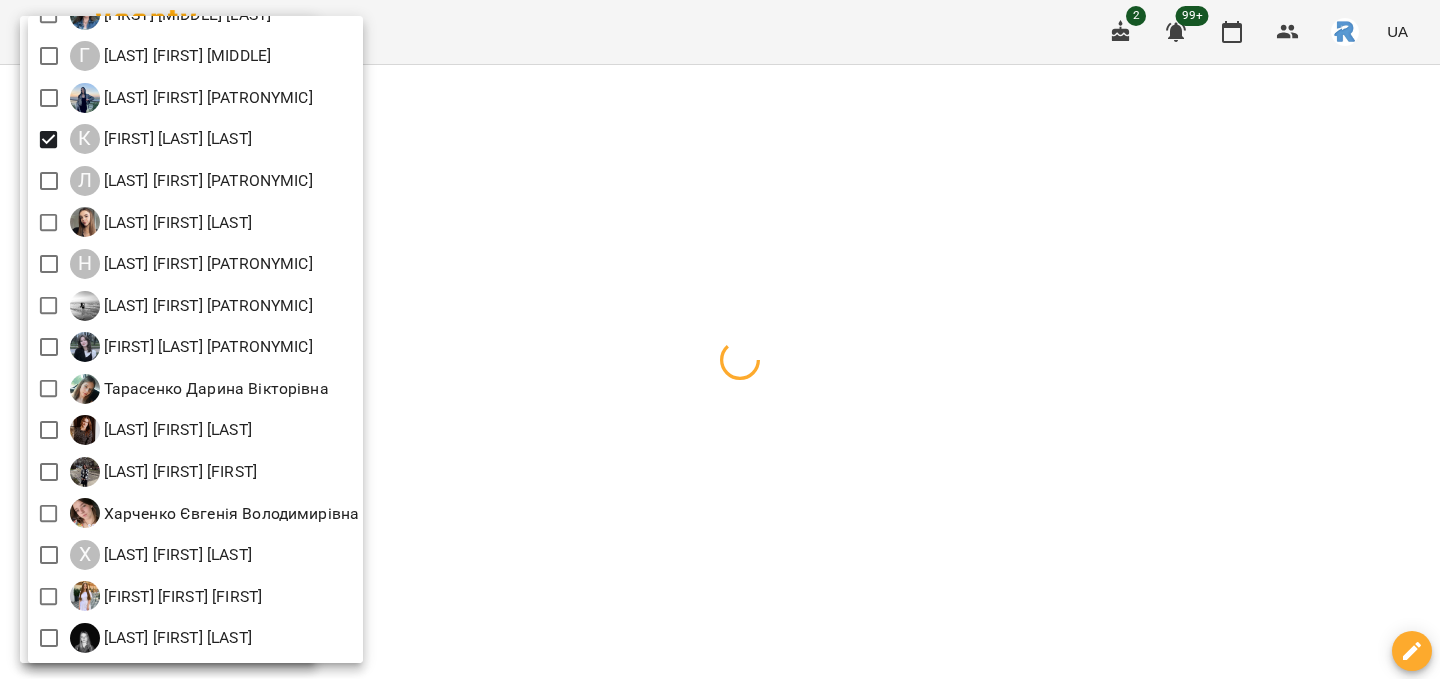 click at bounding box center (720, 339) 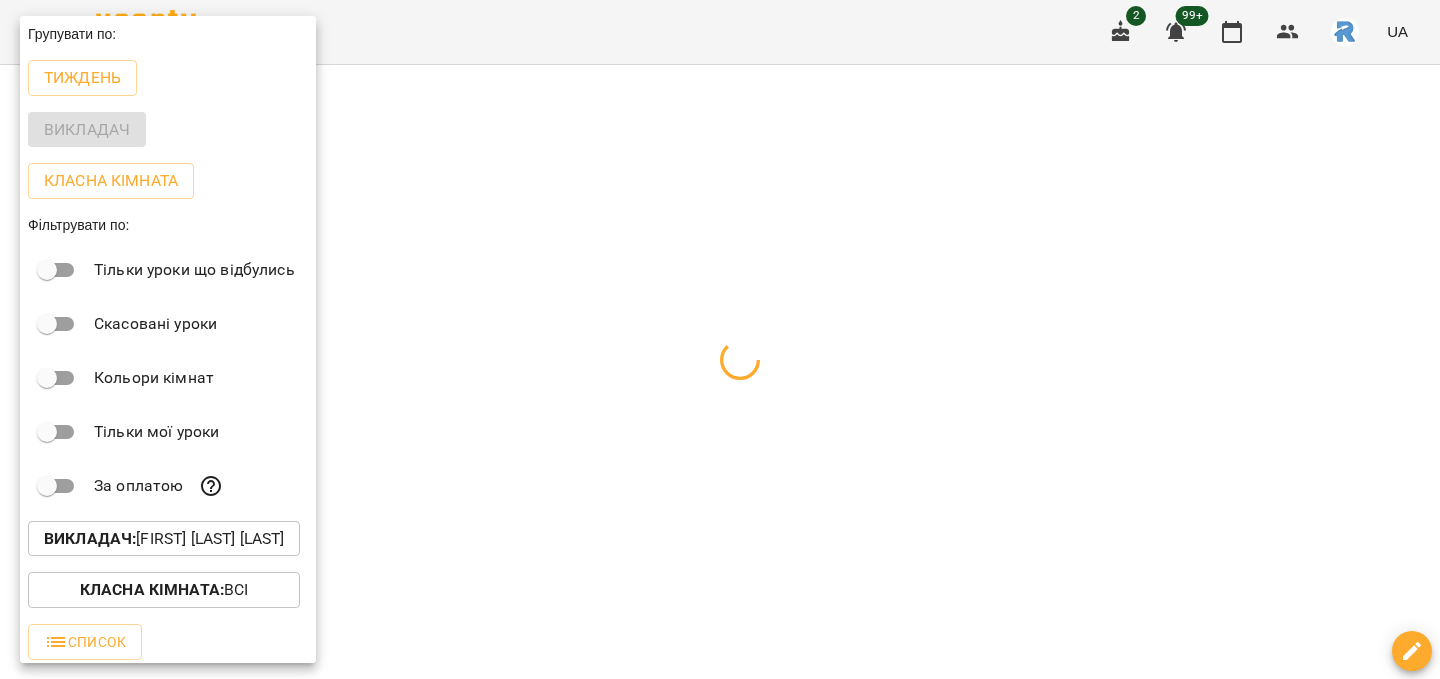 click at bounding box center [720, 339] 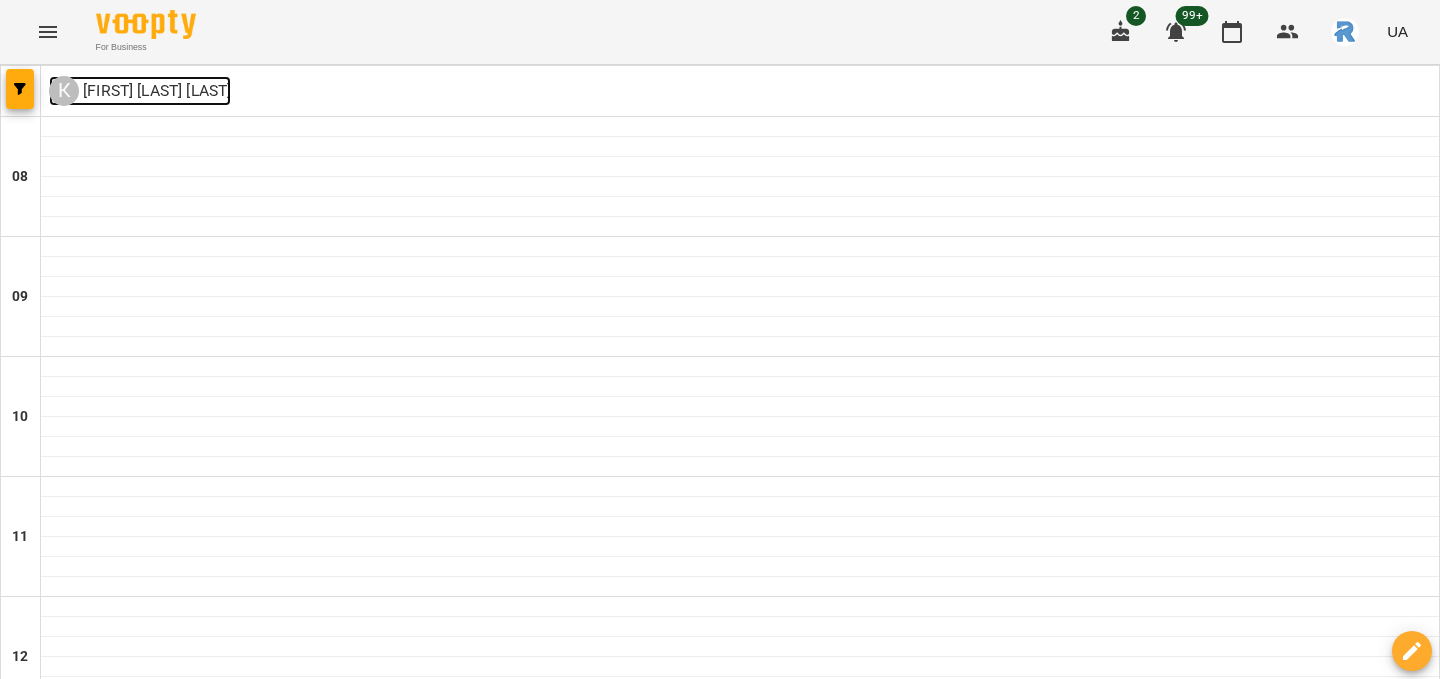 click on "[FIRST] [LAST] [LAST]" at bounding box center [155, 91] 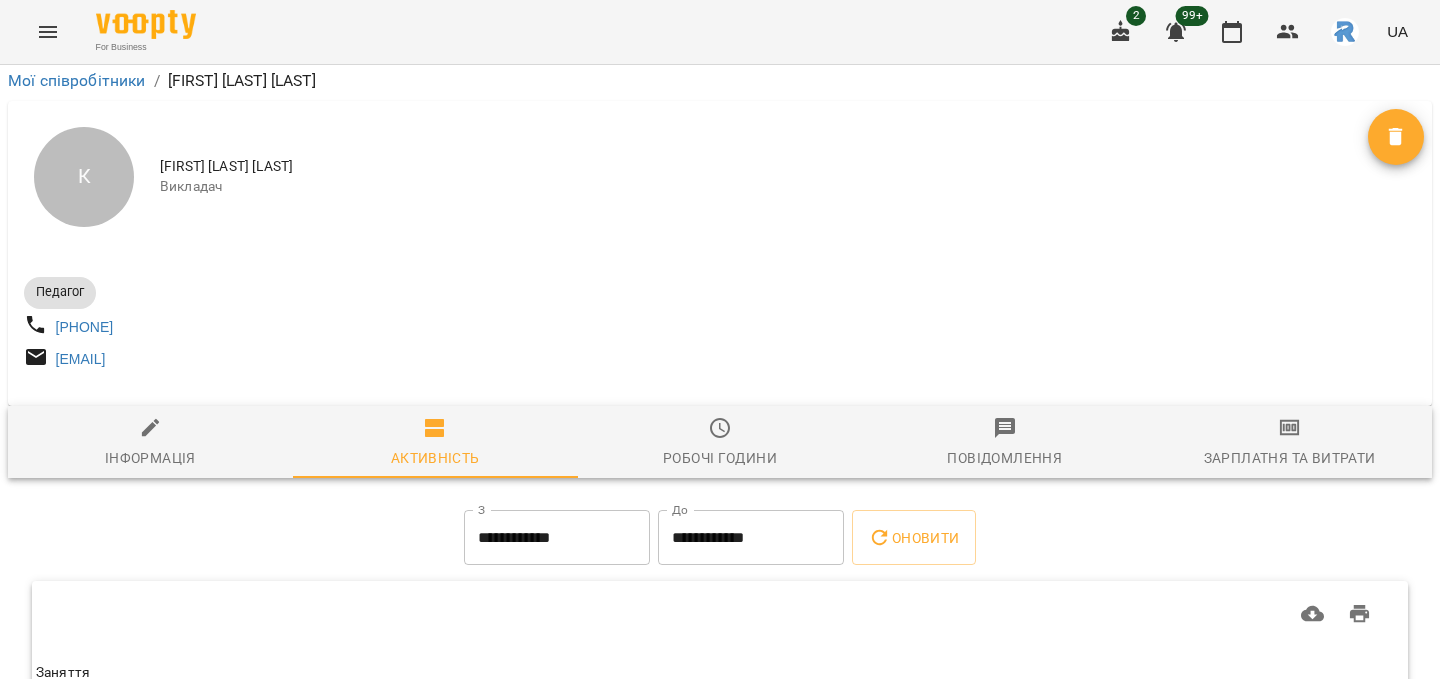 scroll, scrollTop: 179, scrollLeft: 0, axis: vertical 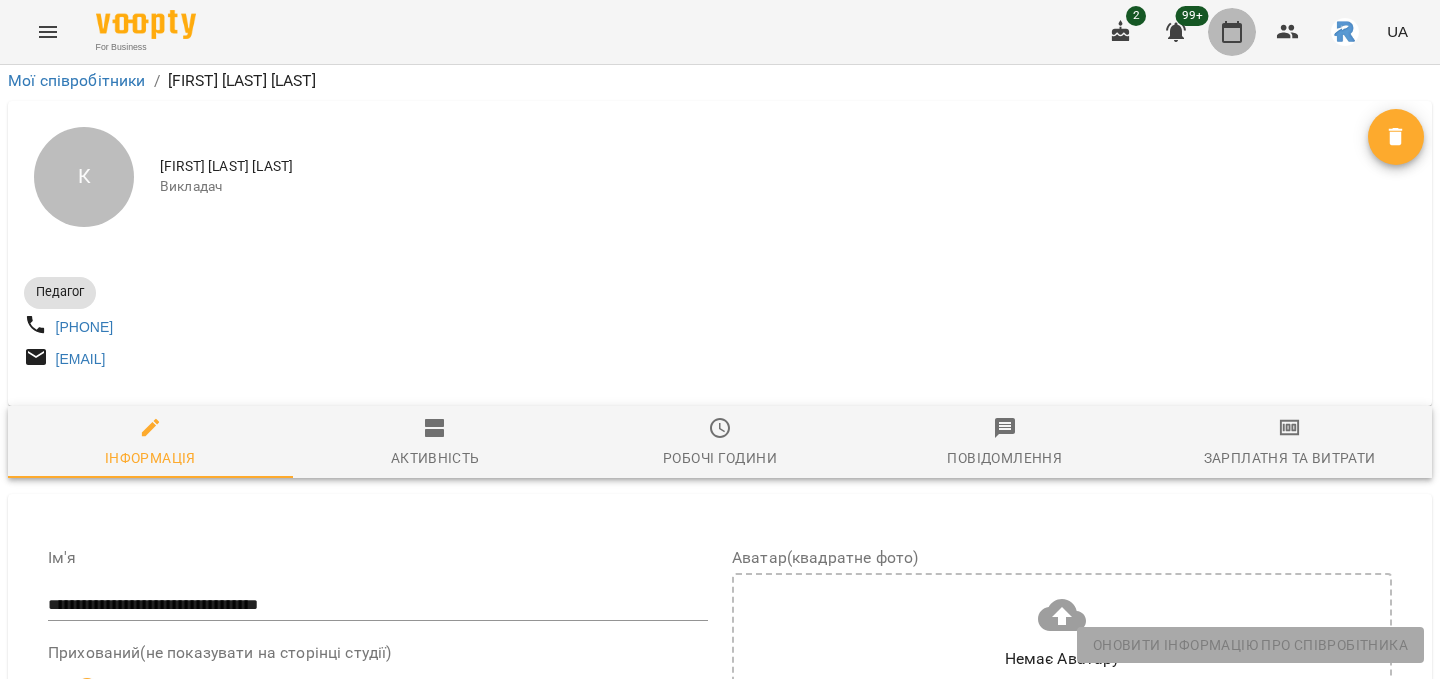 click 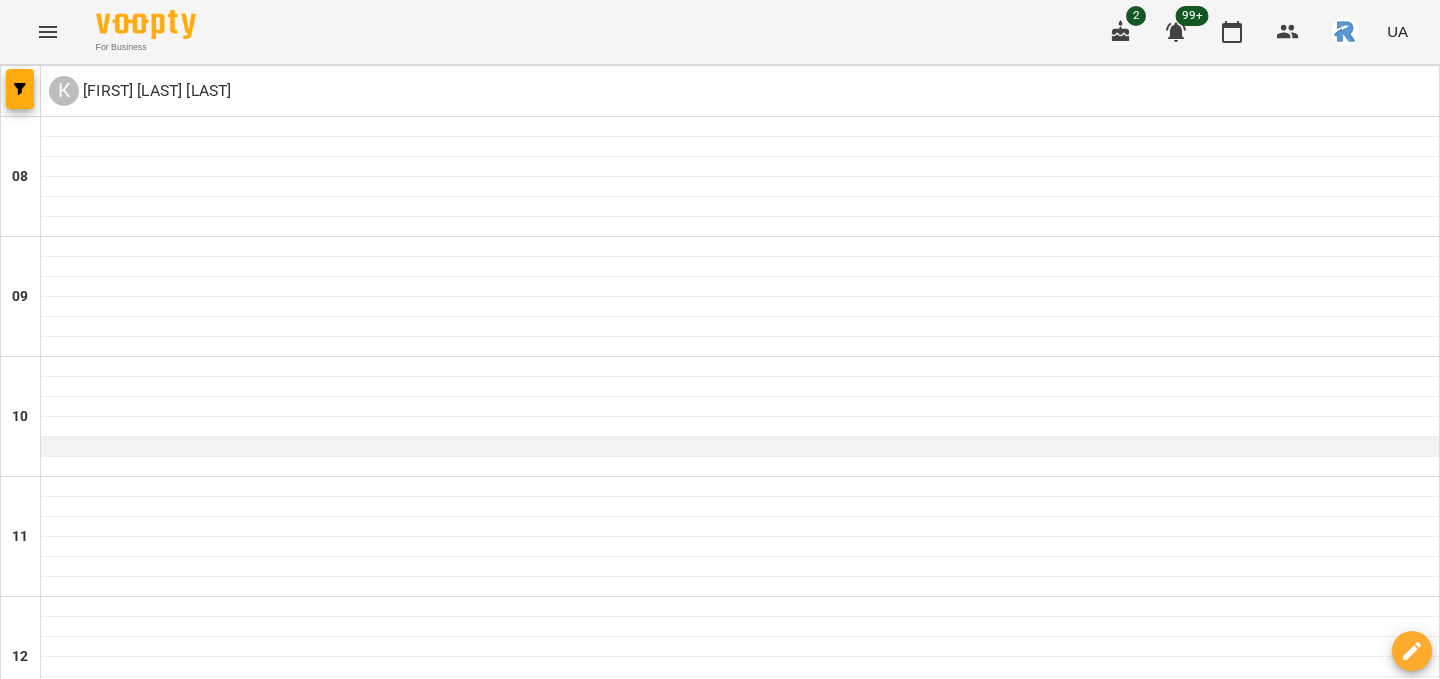 scroll, scrollTop: 113, scrollLeft: 0, axis: vertical 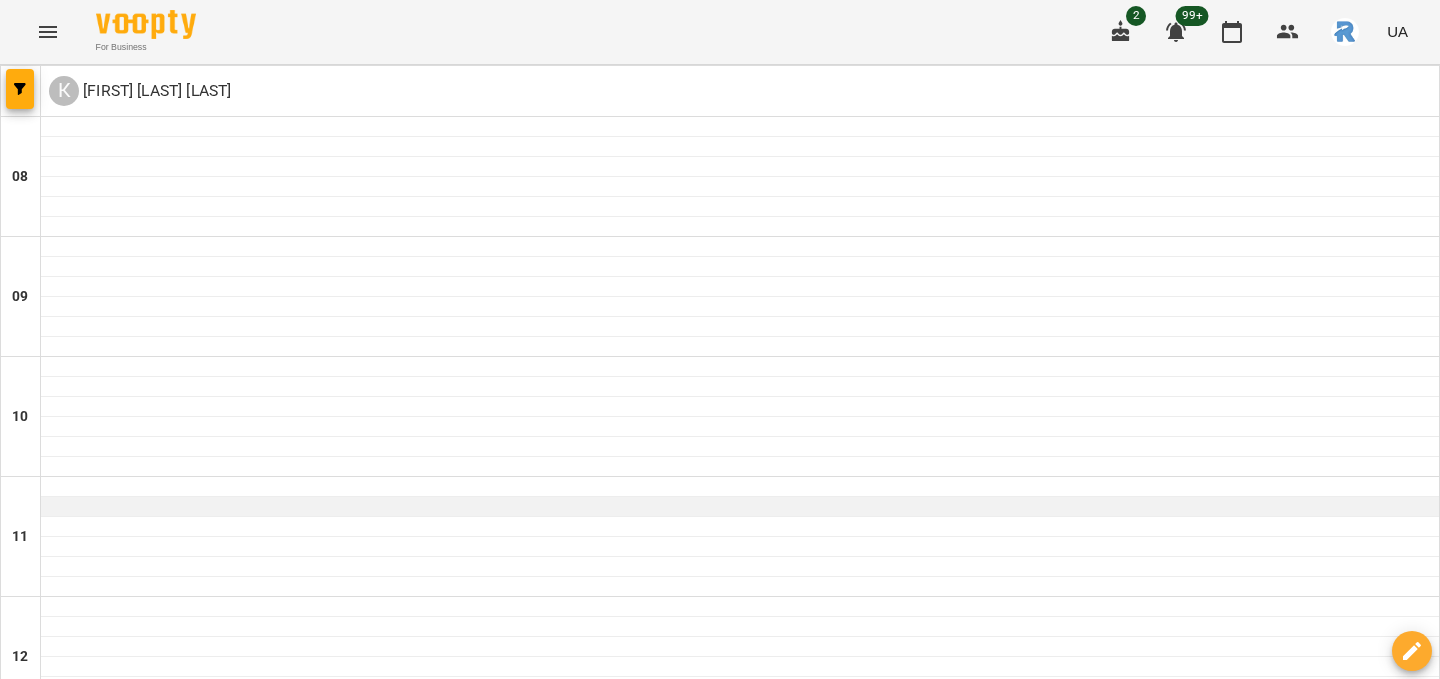 click at bounding box center (740, 507) 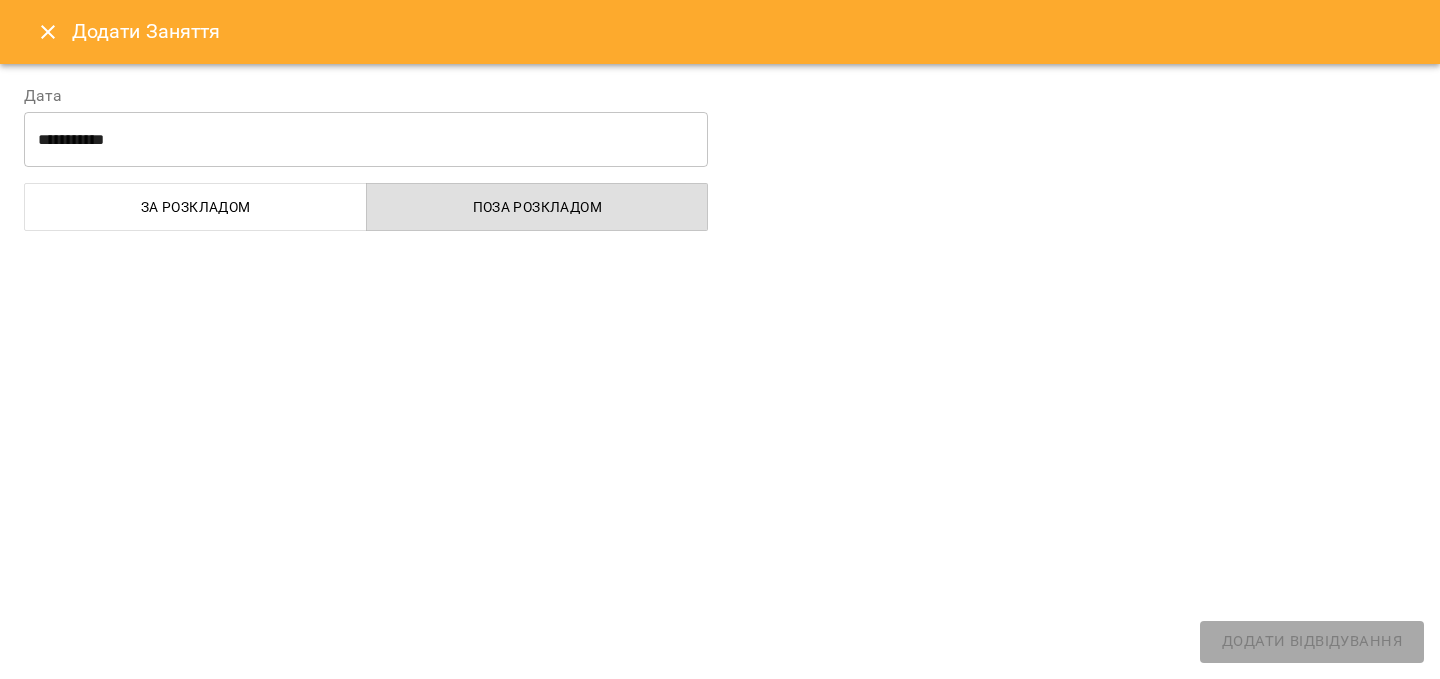 select 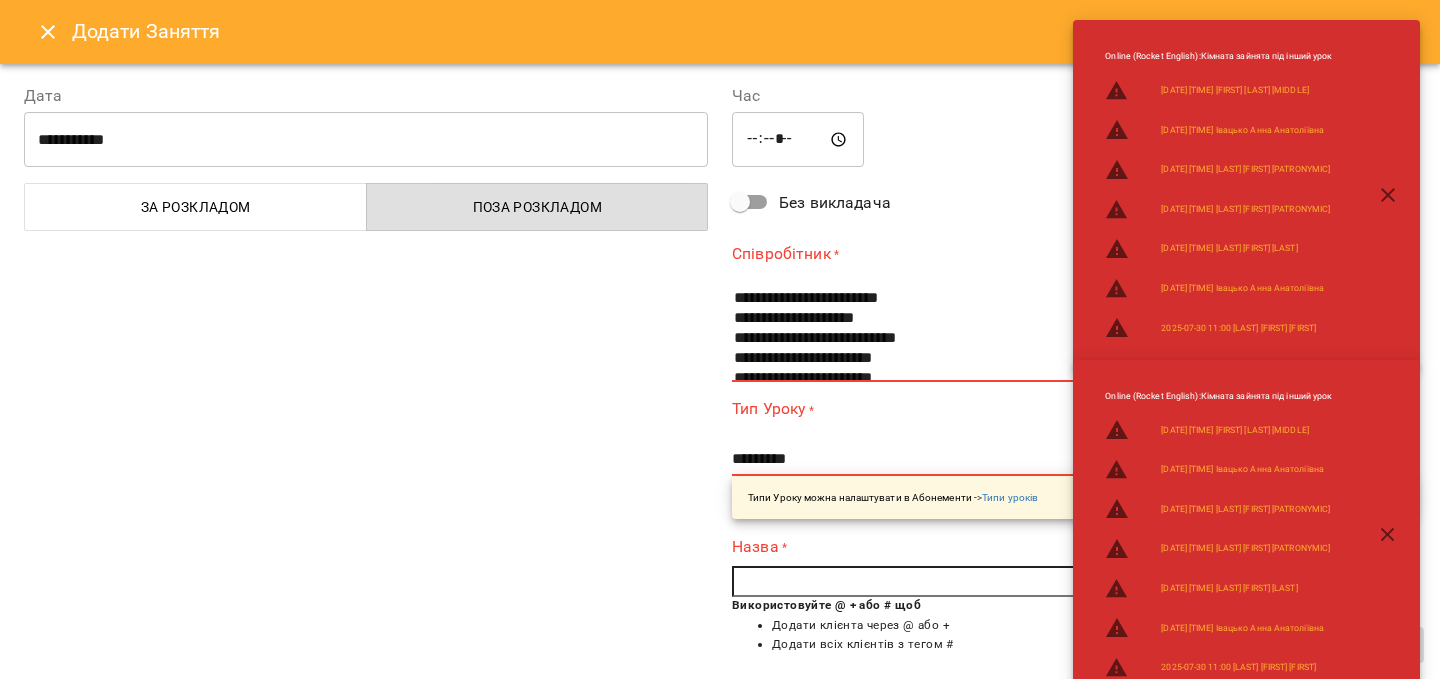 scroll, scrollTop: 8, scrollLeft: 0, axis: vertical 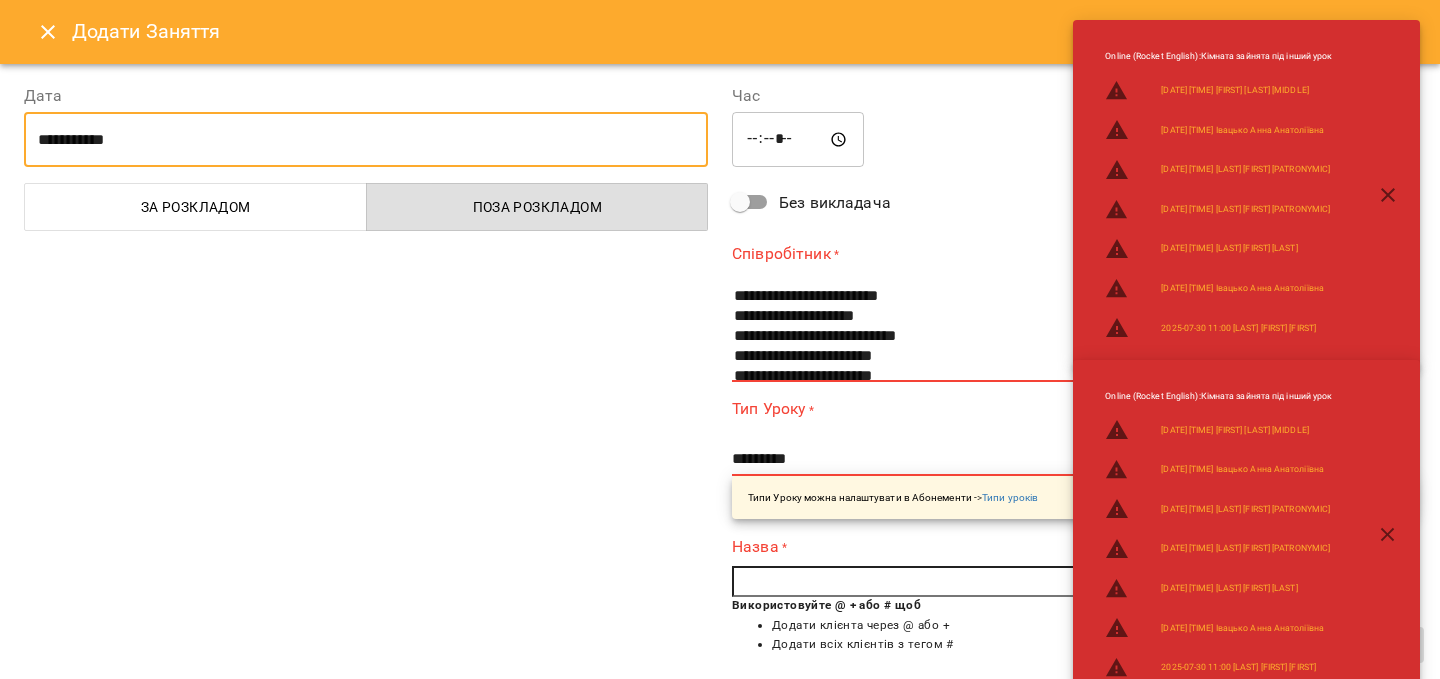 click on "**********" at bounding box center [366, 140] 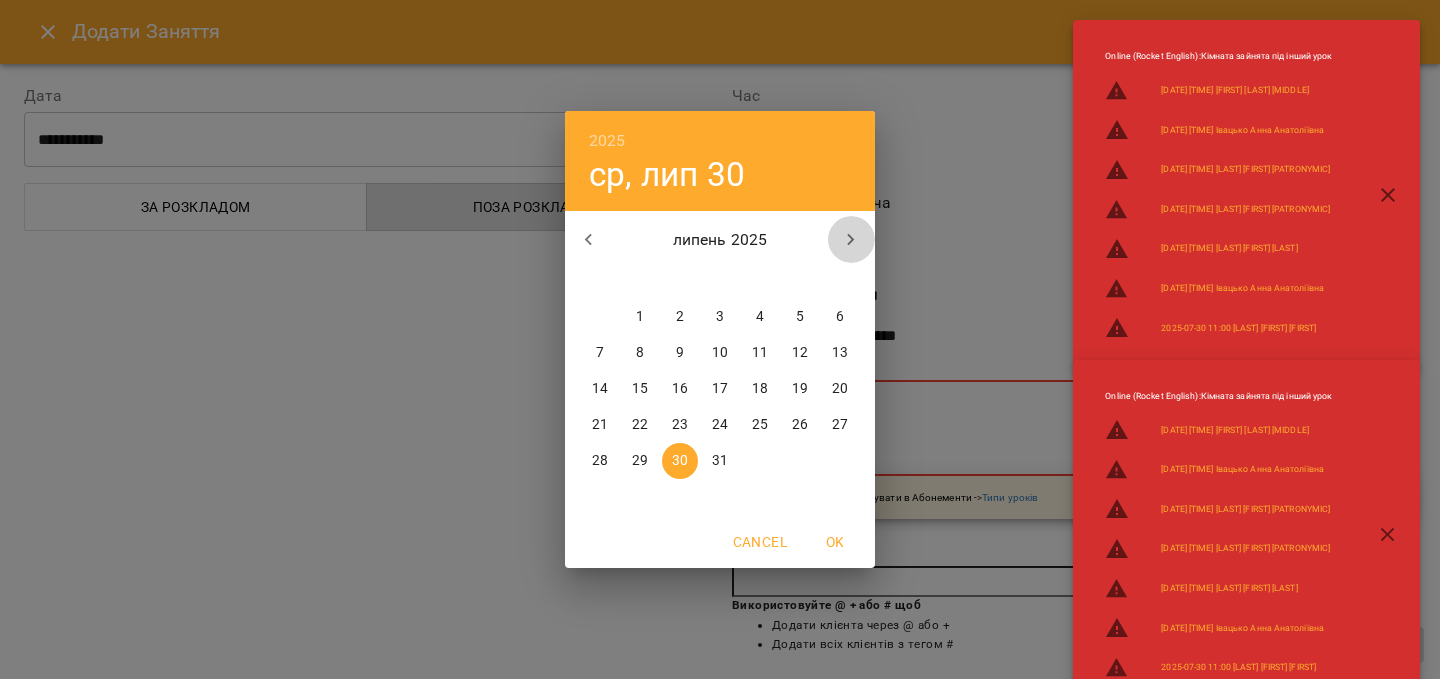 click 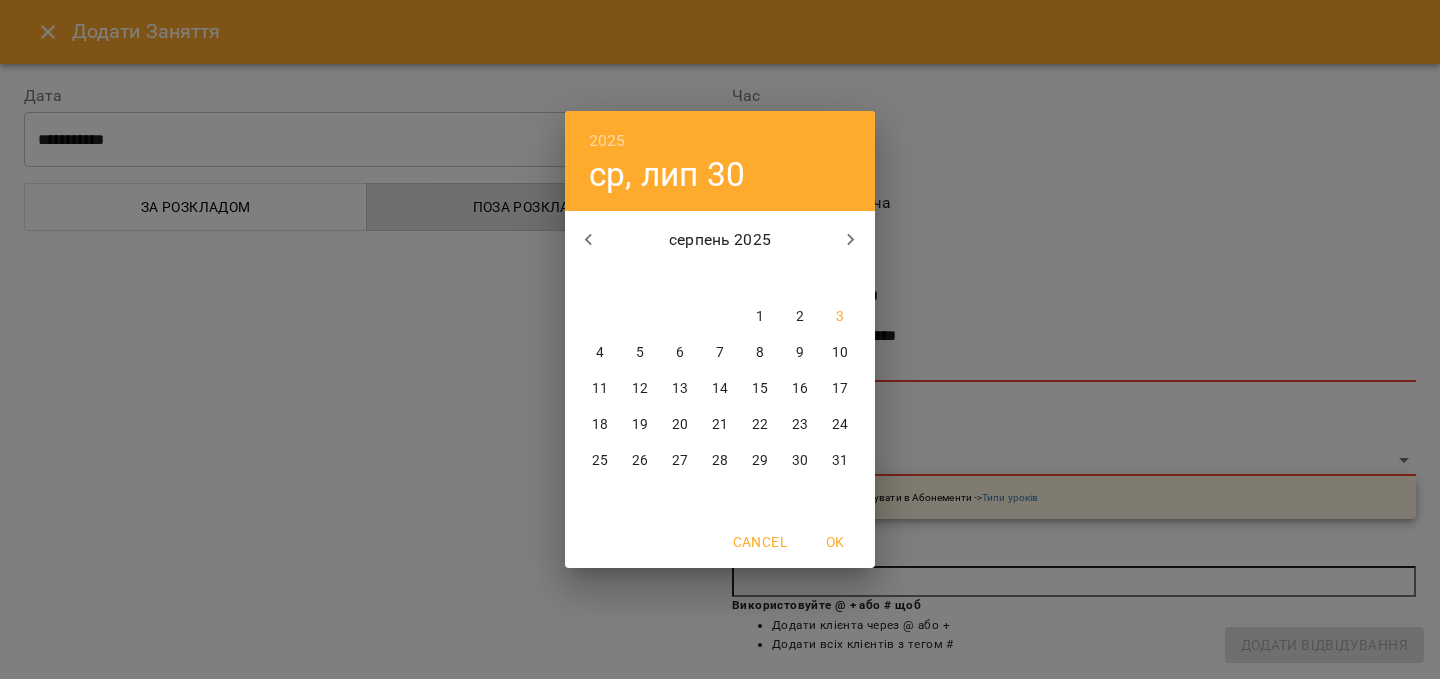 click on "4" at bounding box center [600, 353] 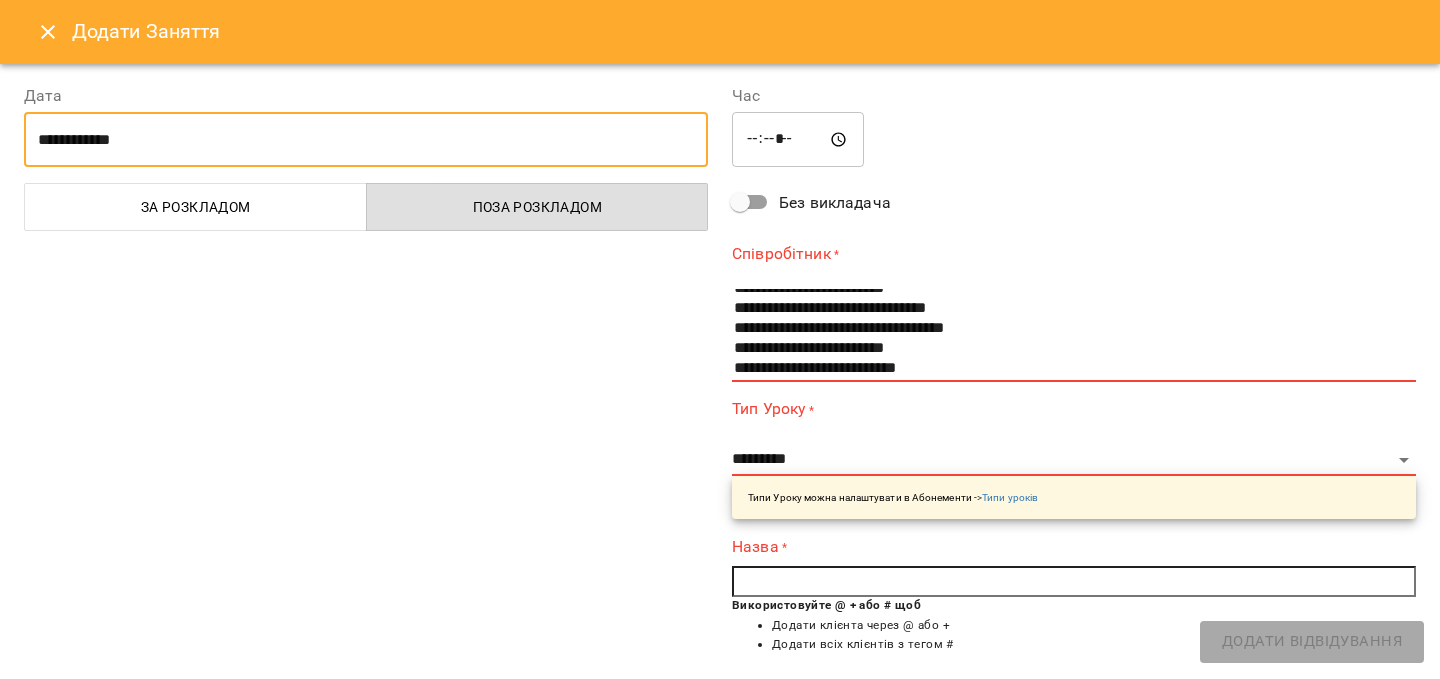 scroll, scrollTop: 114, scrollLeft: 0, axis: vertical 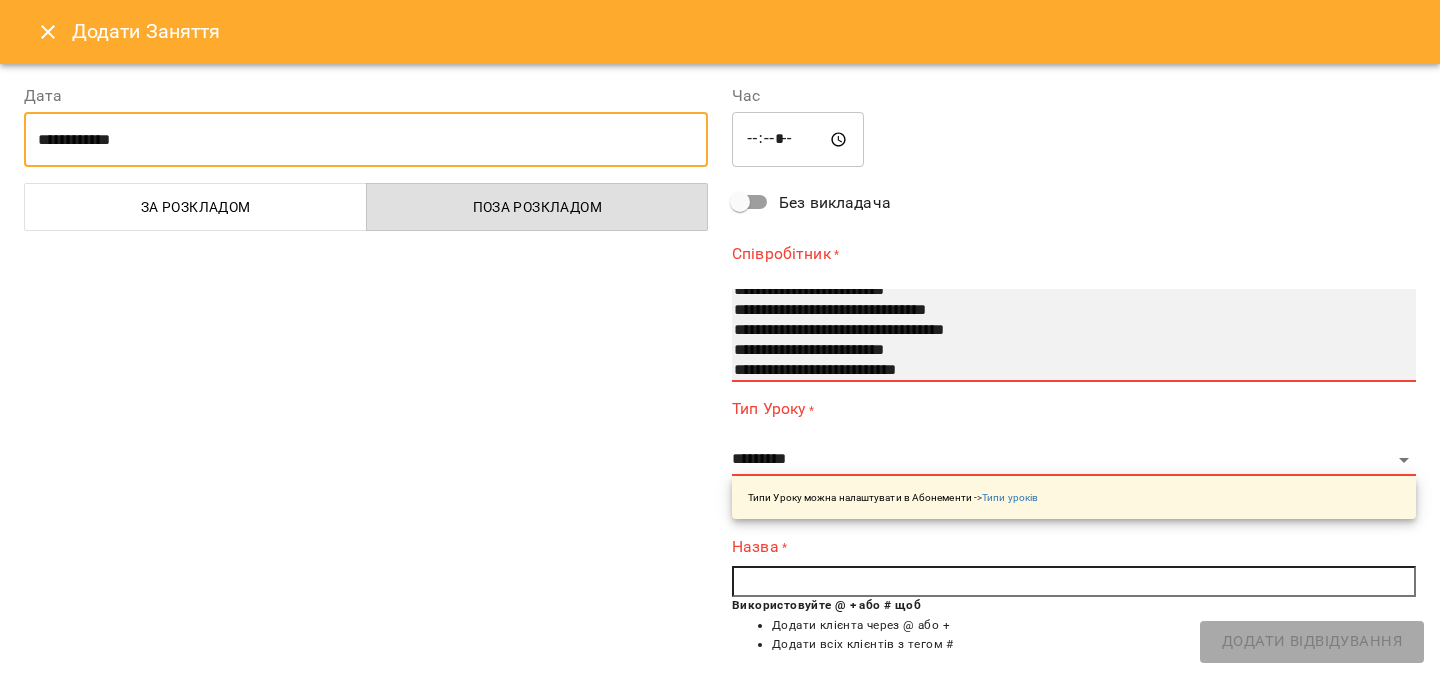 select on "**********" 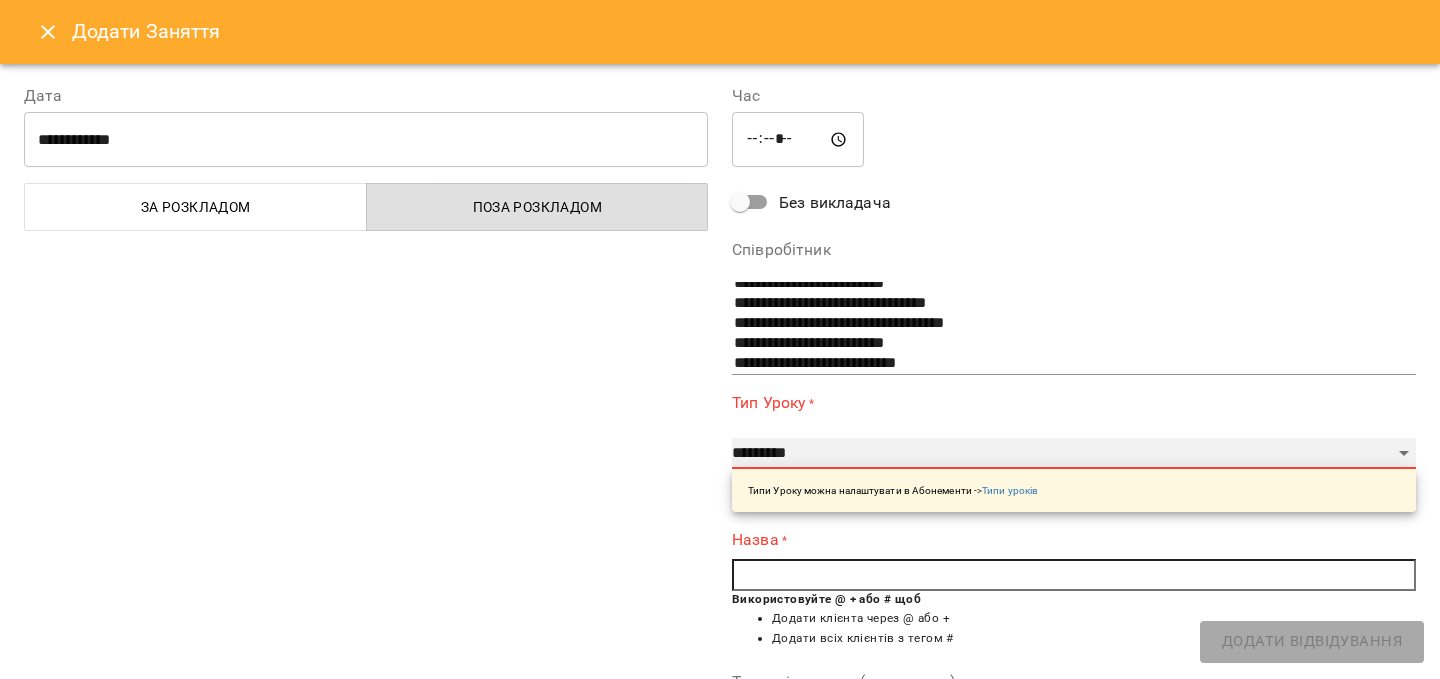 click on "**********" at bounding box center (1074, 454) 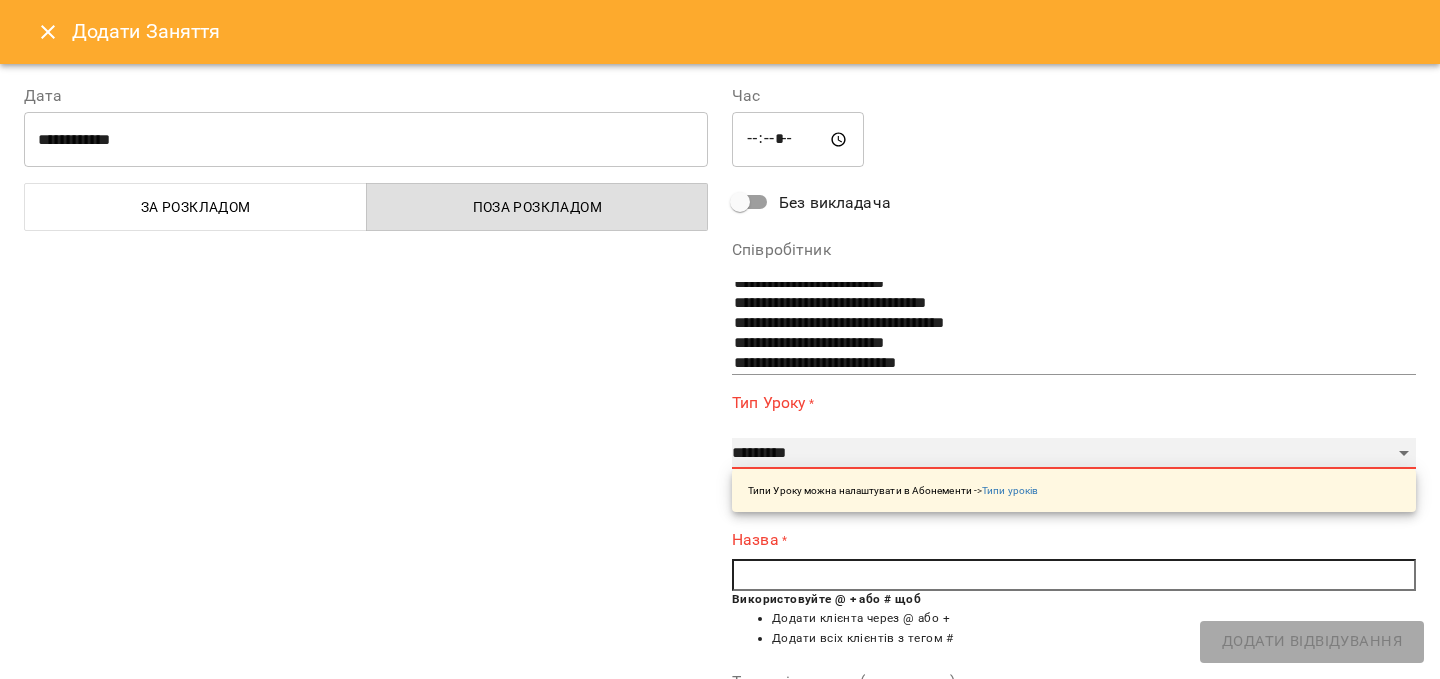 select on "**********" 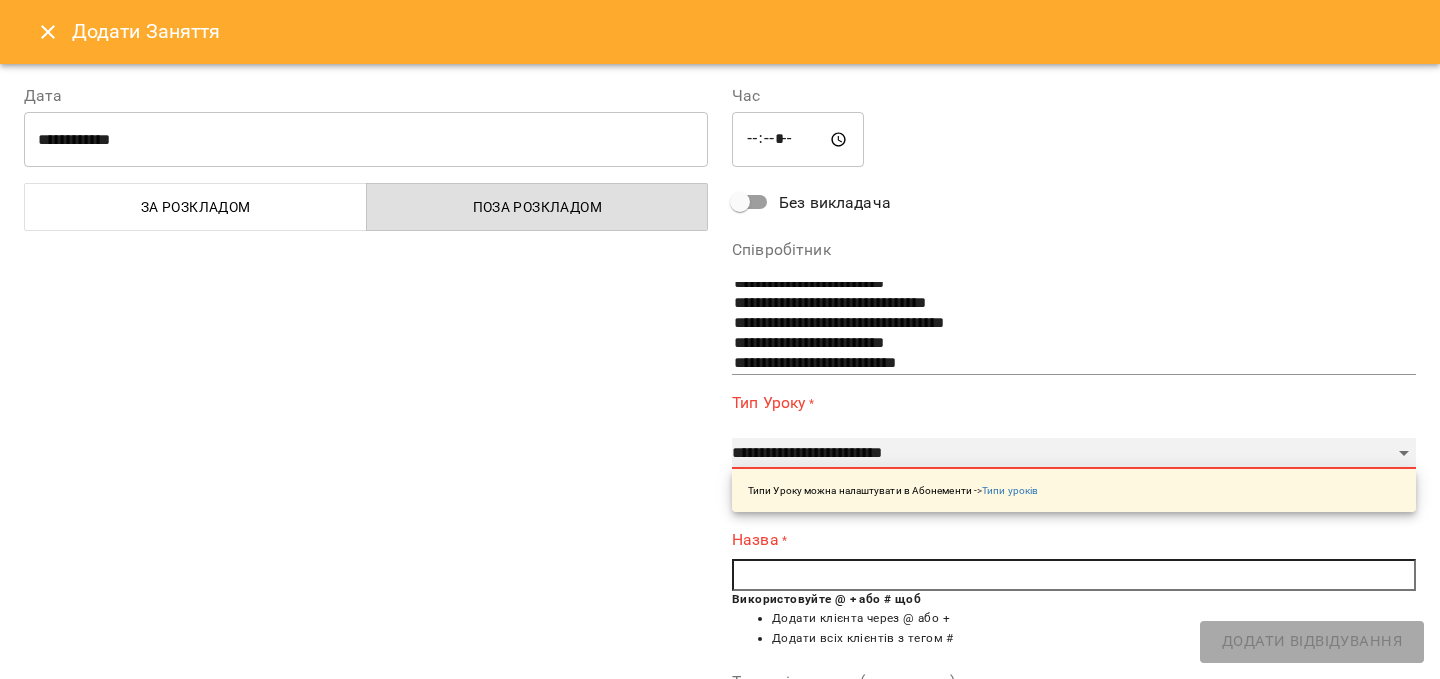 type on "**" 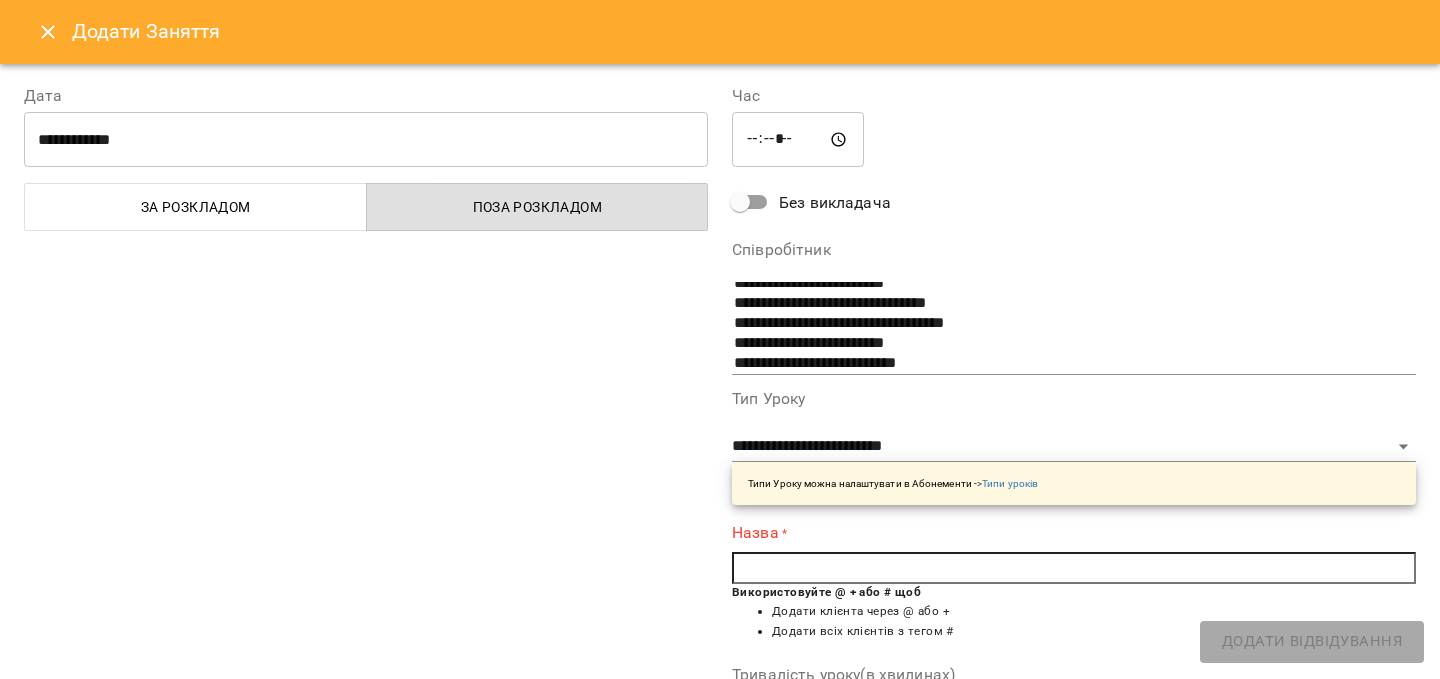 click at bounding box center [1074, 568] 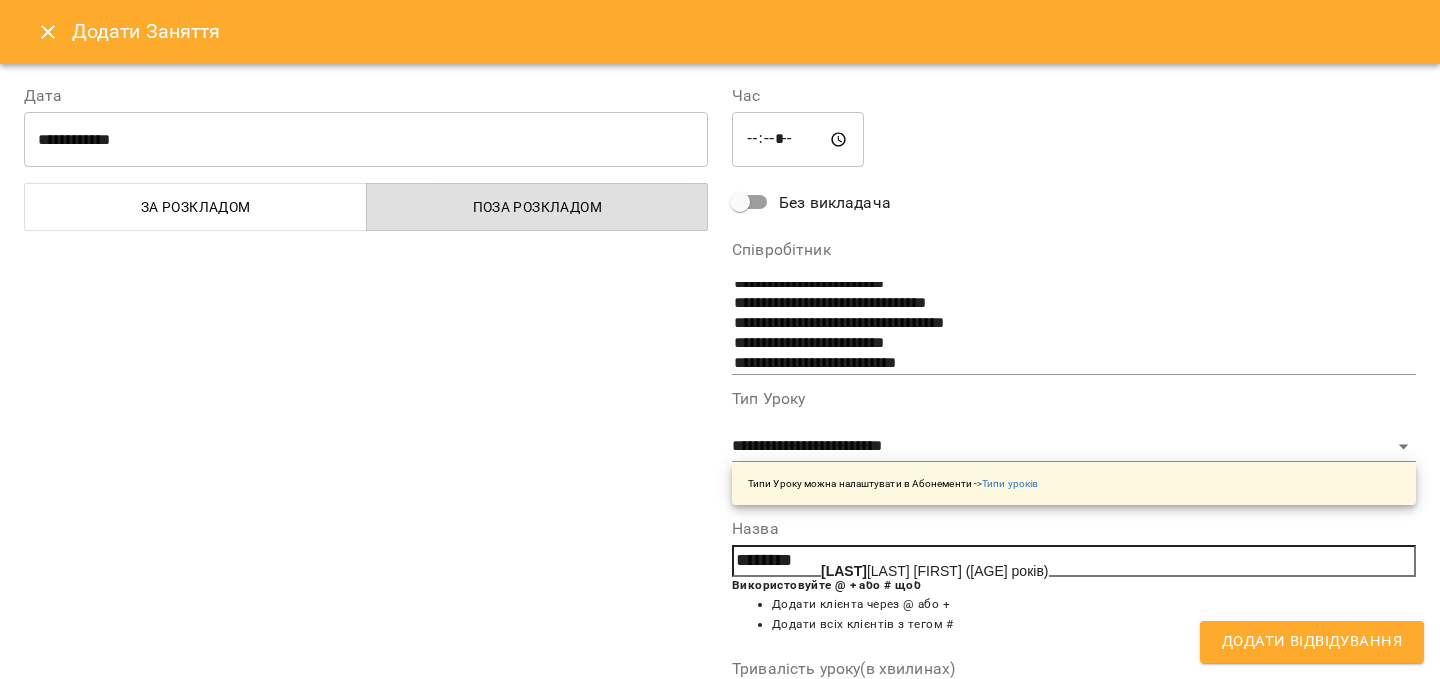 click on "[FIRST] [LAST] ([AGE] років)" at bounding box center [935, 571] 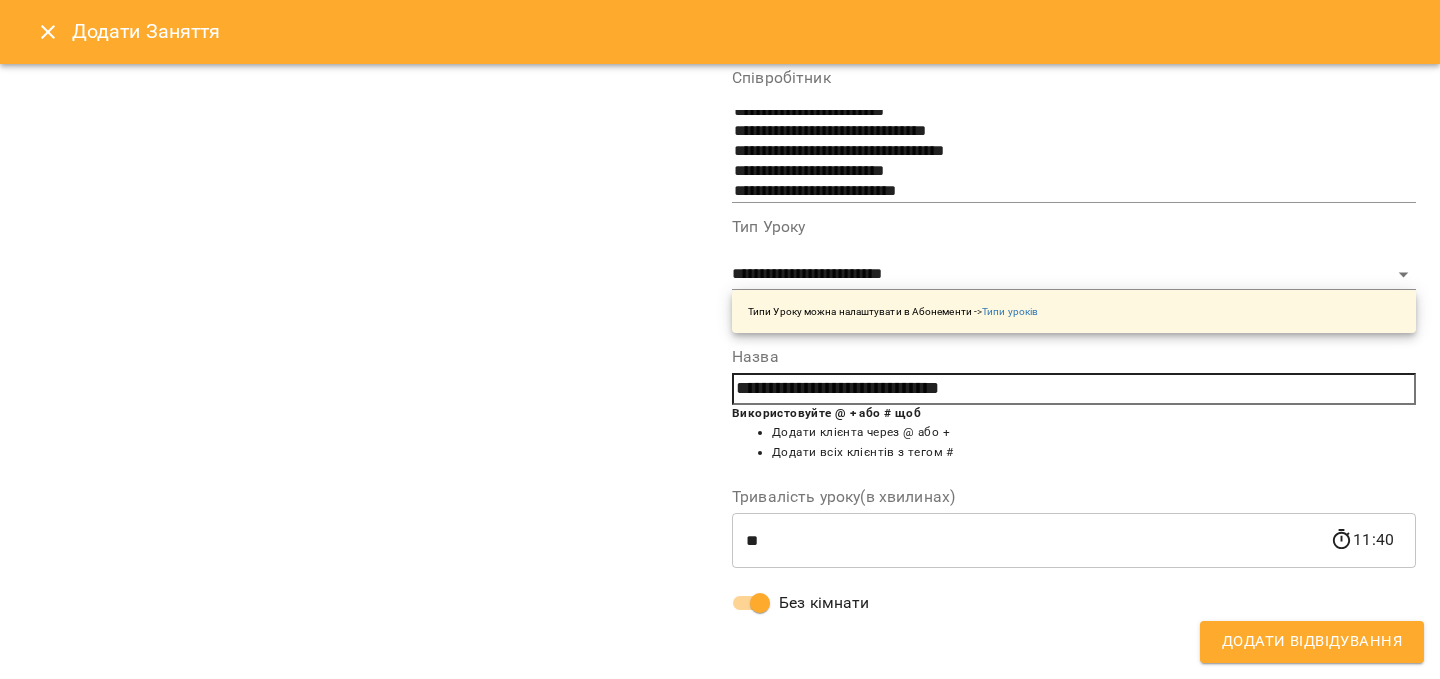 scroll, scrollTop: 0, scrollLeft: 0, axis: both 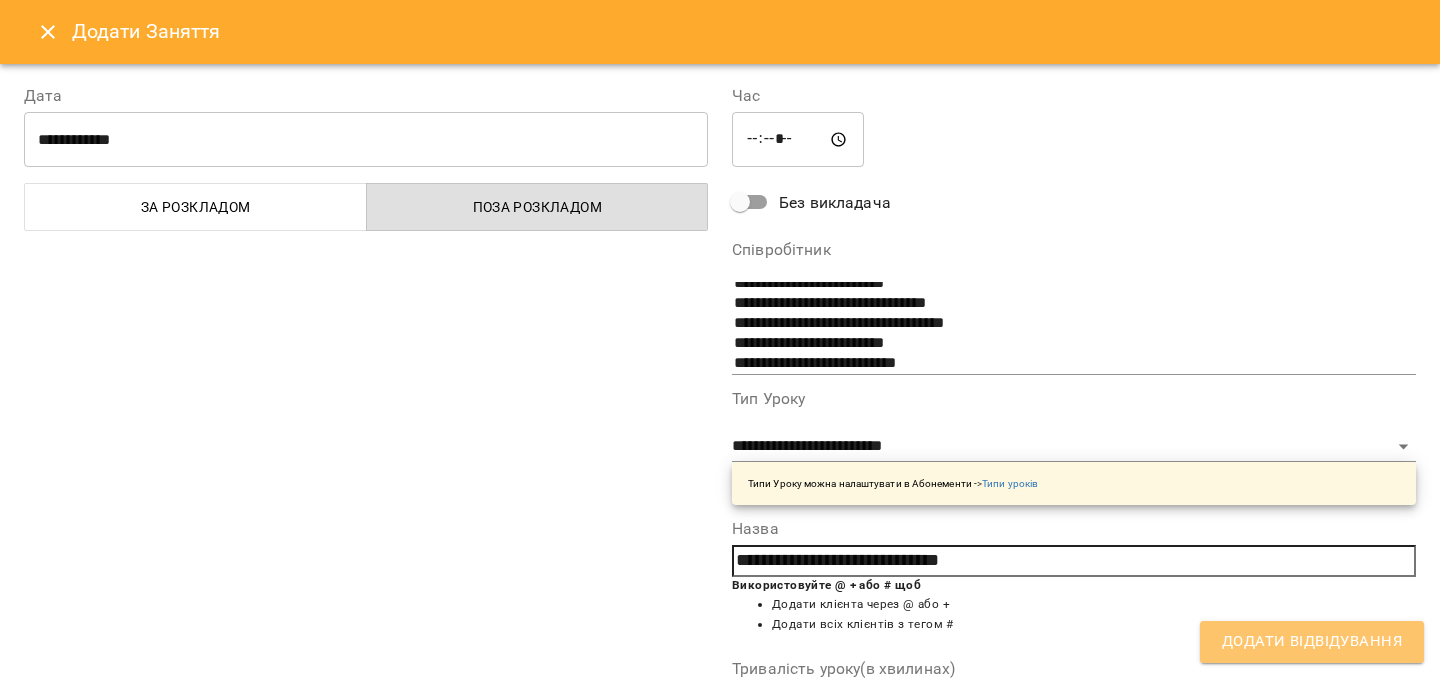 click on "Додати Відвідування" at bounding box center [1312, 642] 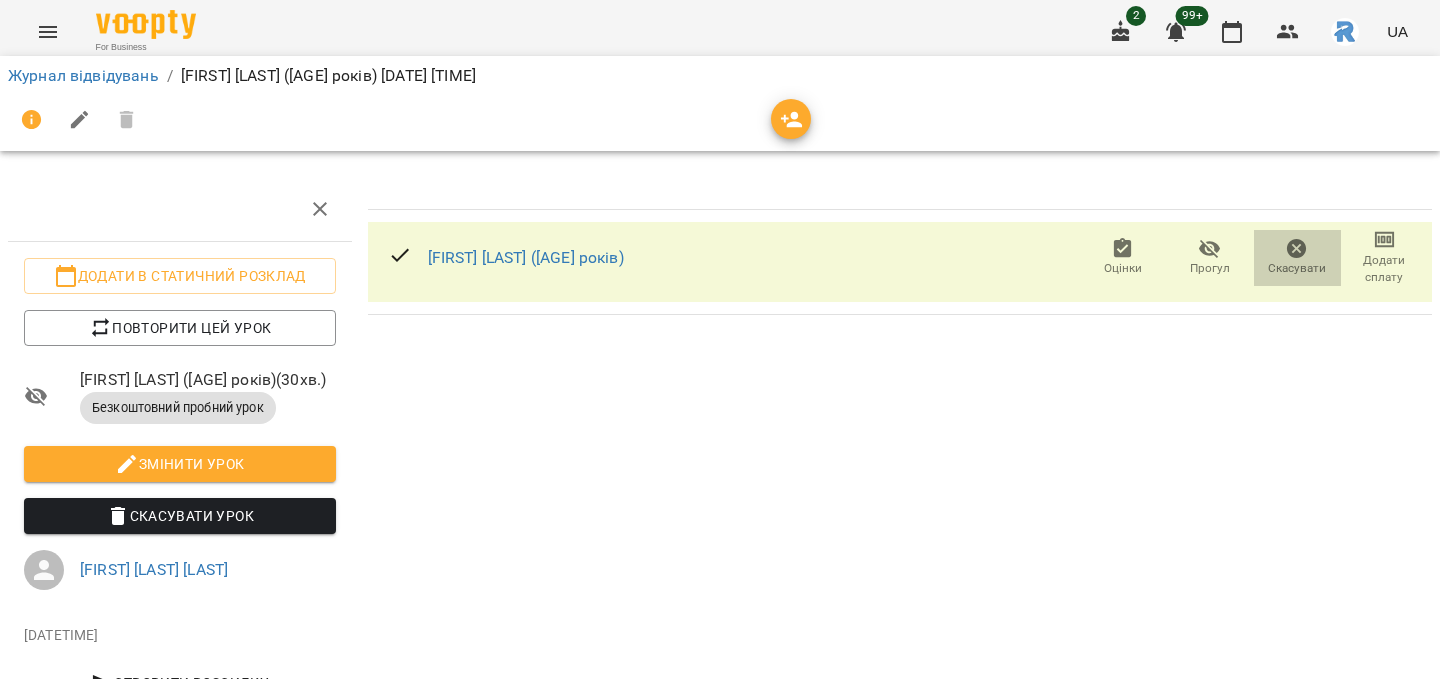click 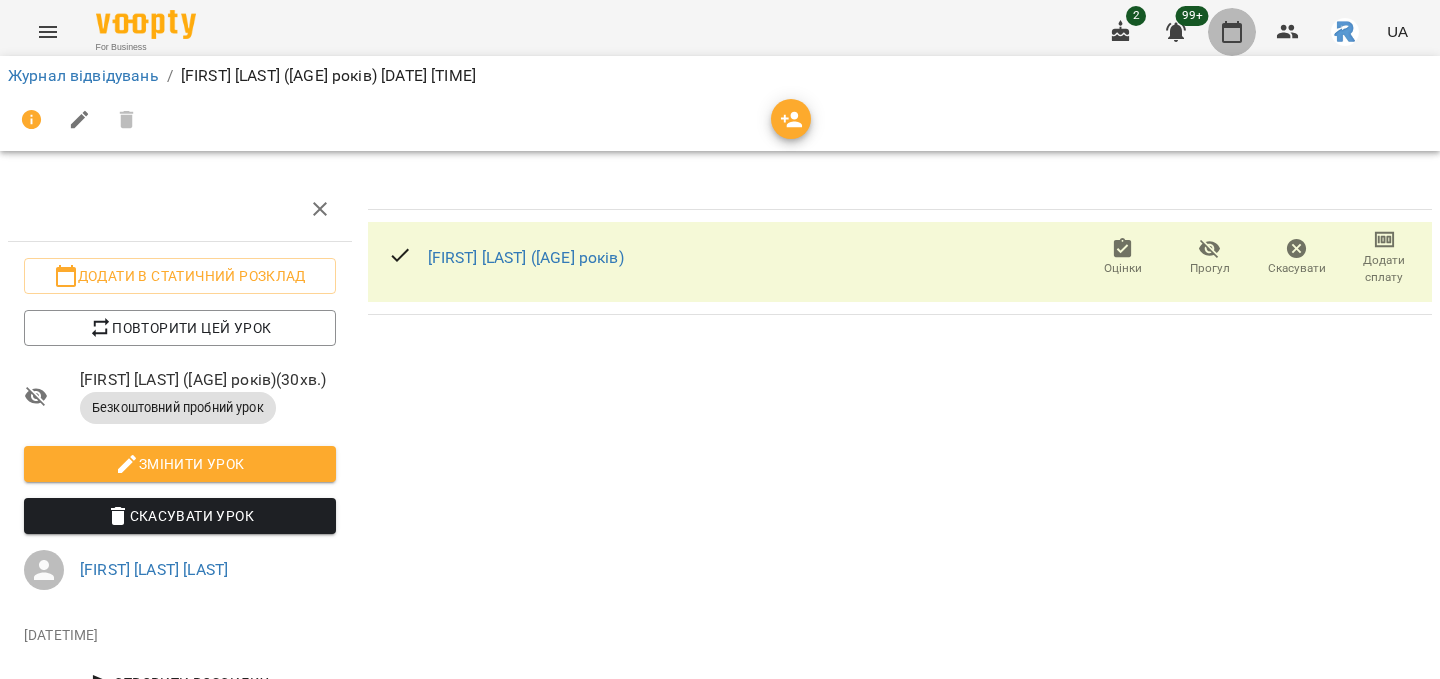 click at bounding box center [1232, 32] 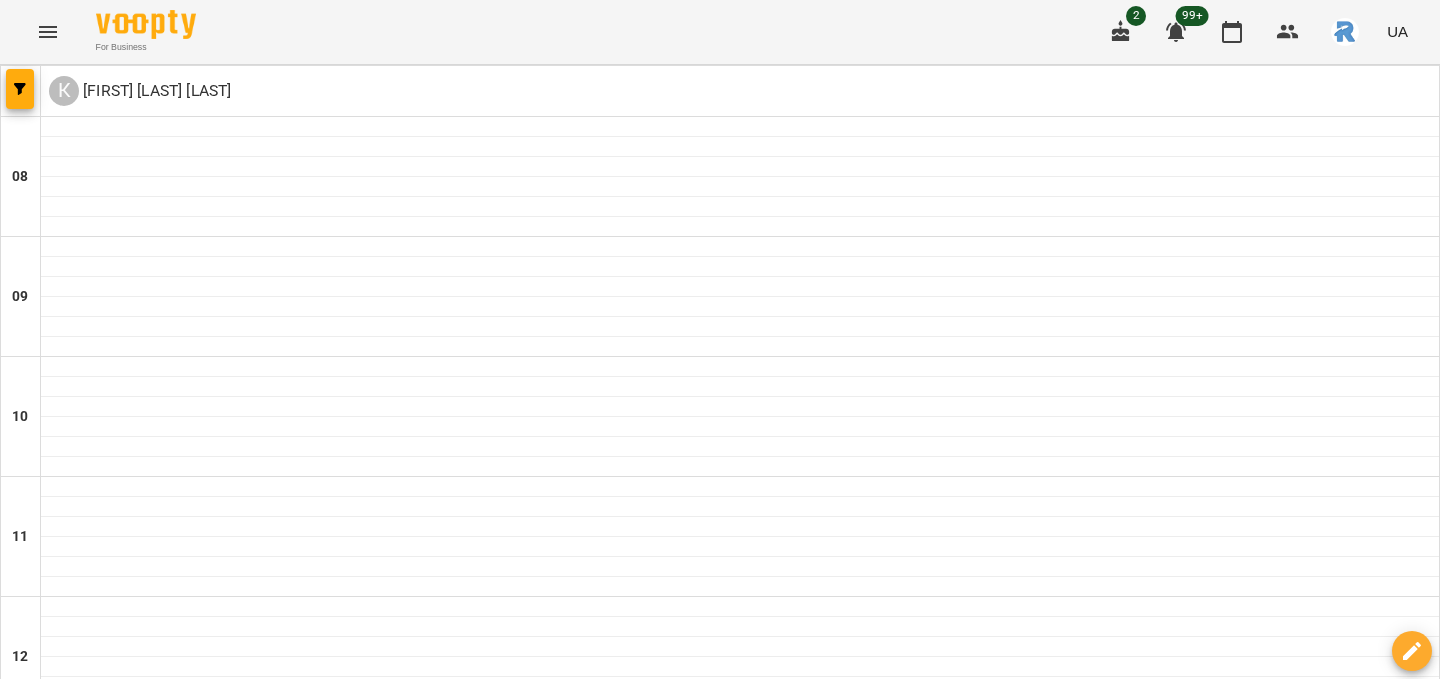 scroll, scrollTop: 790, scrollLeft: 0, axis: vertical 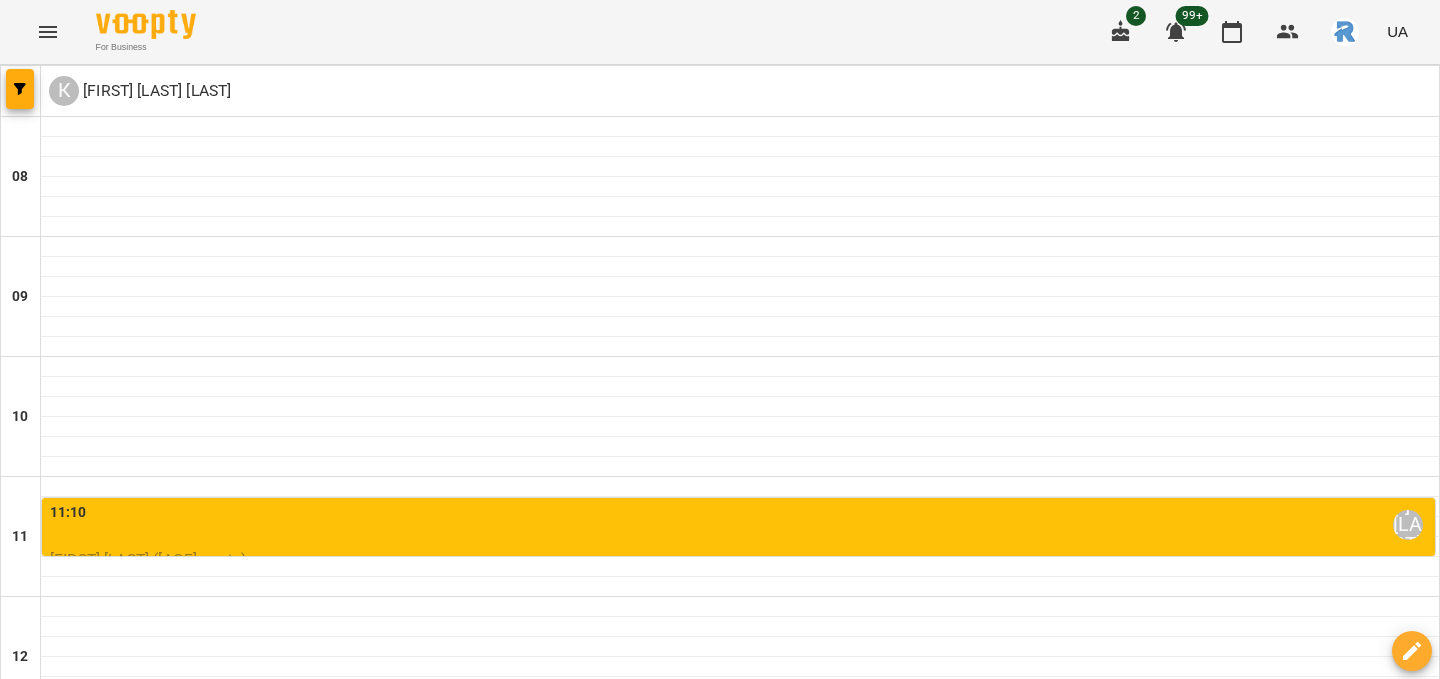 click on "[FIRST] [LAST] ([AGE] років)" at bounding box center [740, 560] 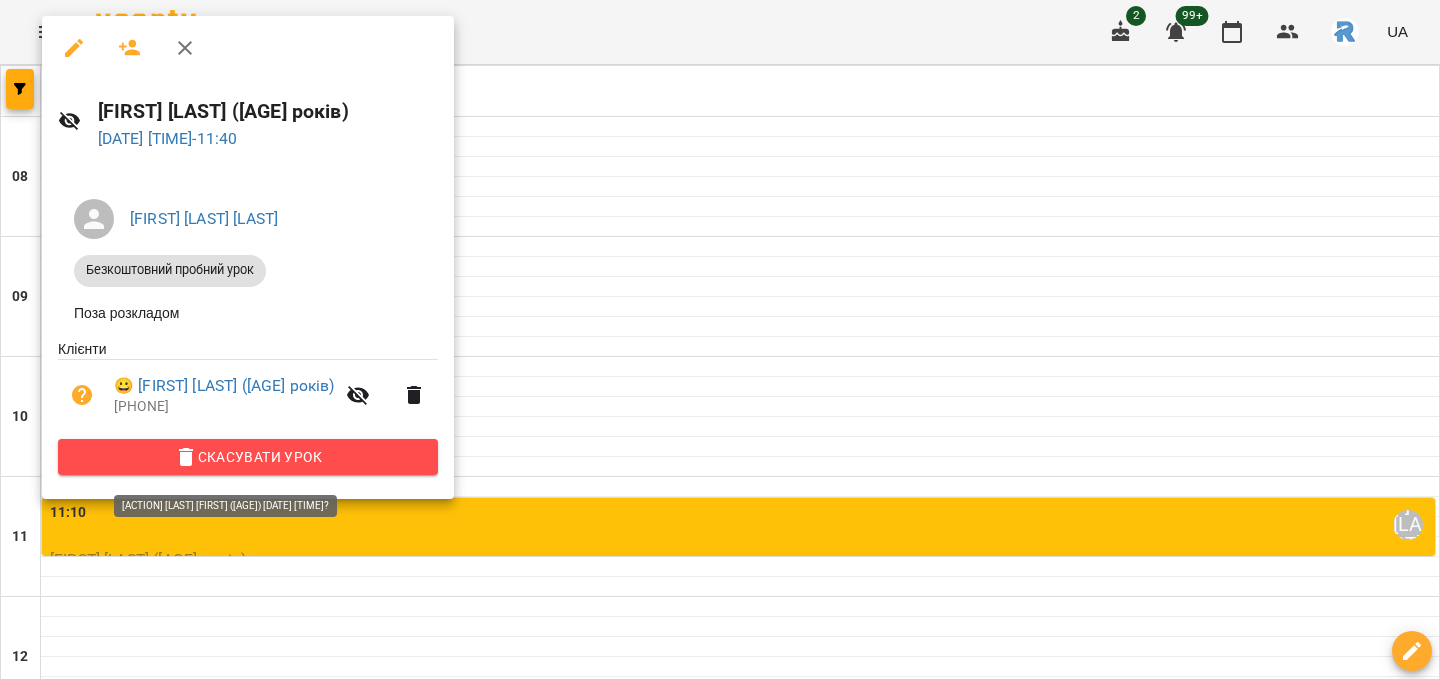 click on "Скасувати Урок" at bounding box center [248, 457] 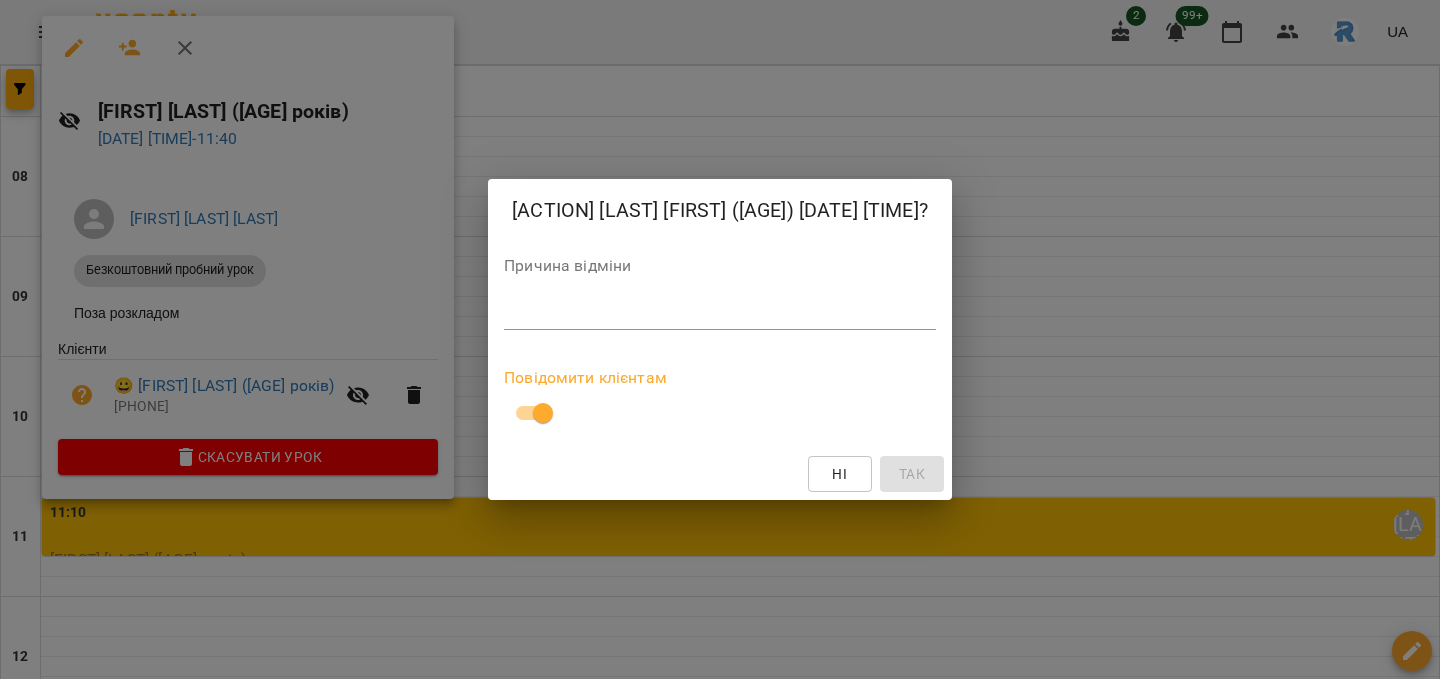 click at bounding box center [720, 313] 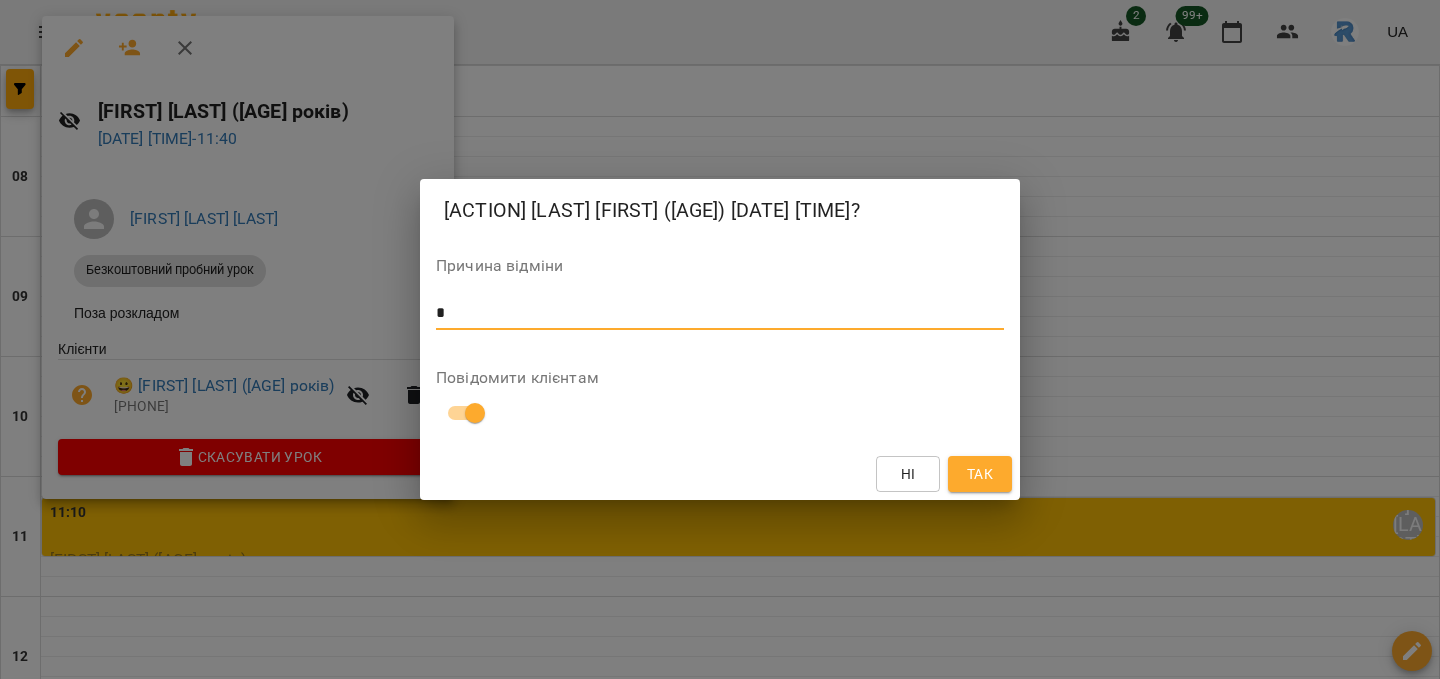 type on "*" 